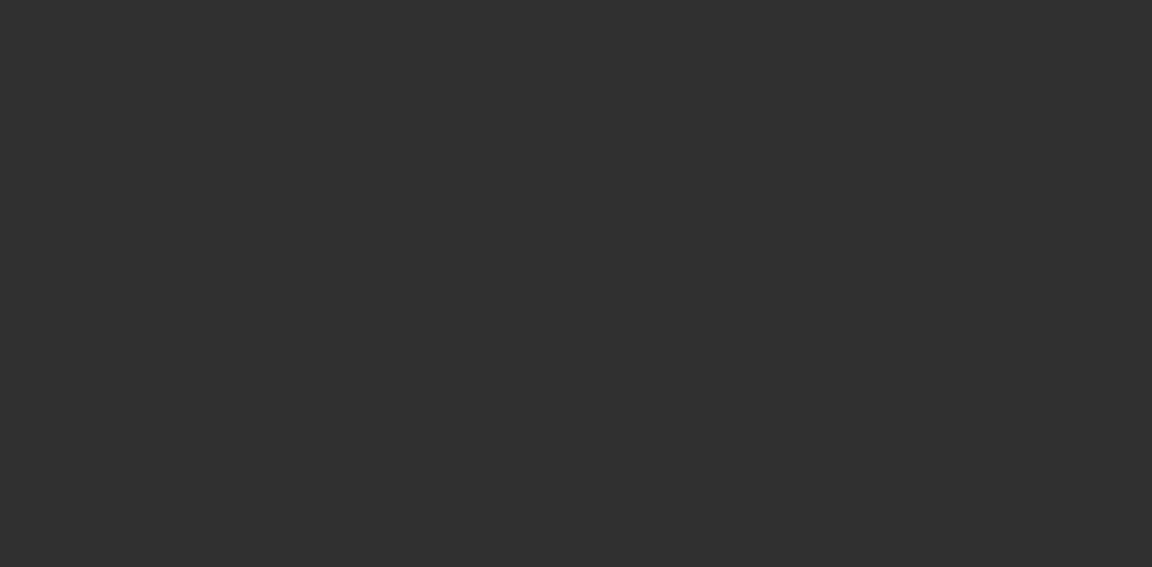 scroll, scrollTop: 0, scrollLeft: 0, axis: both 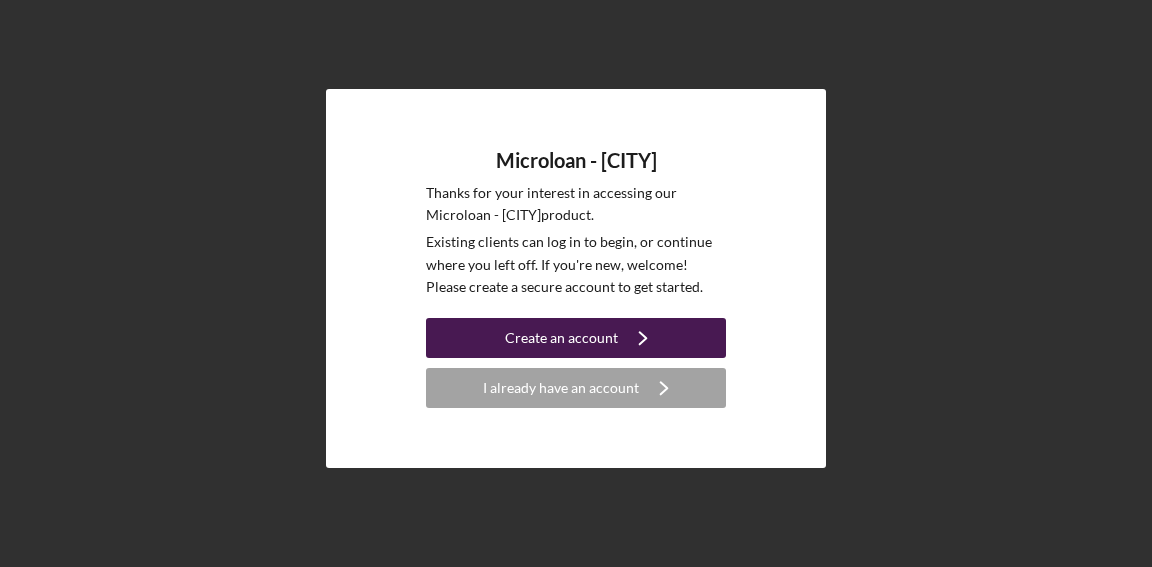 click on "Create an account" at bounding box center [561, 338] 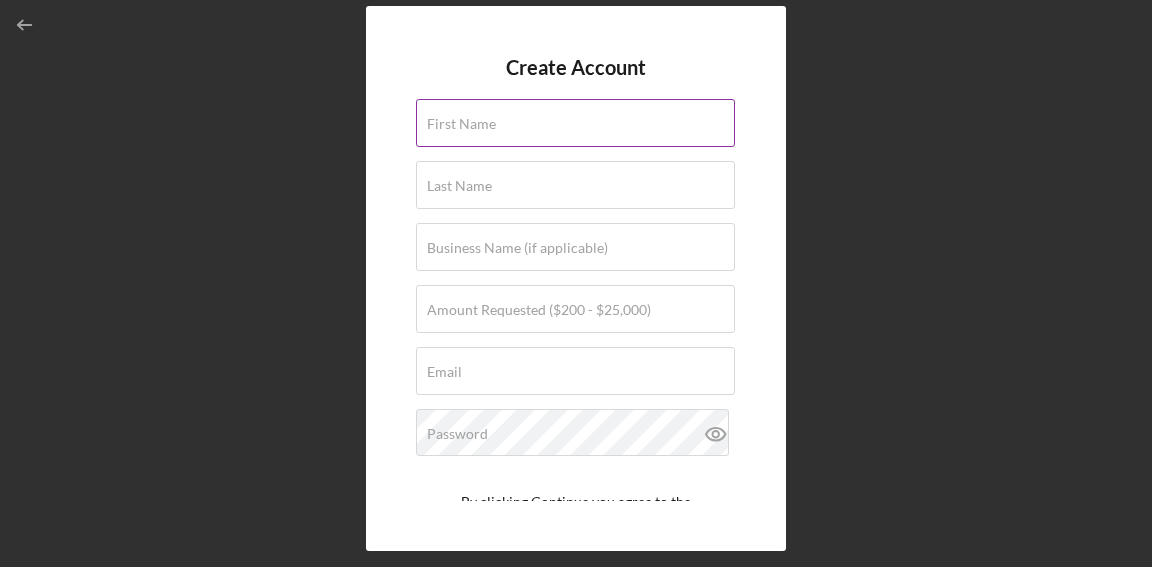 click on "First Name" at bounding box center (575, 123) 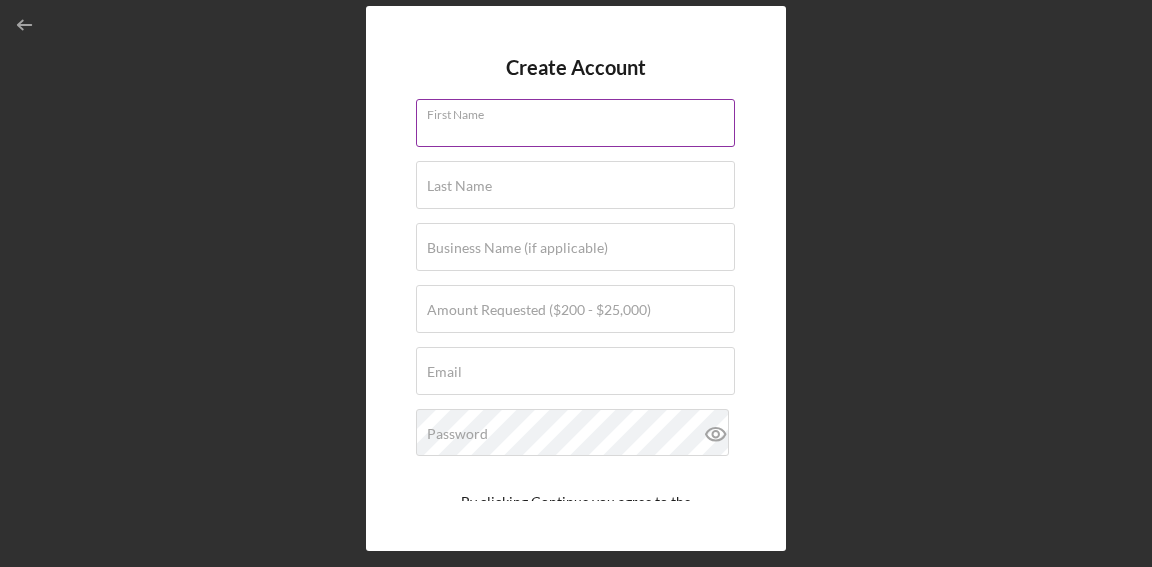type on "[FIRST]" 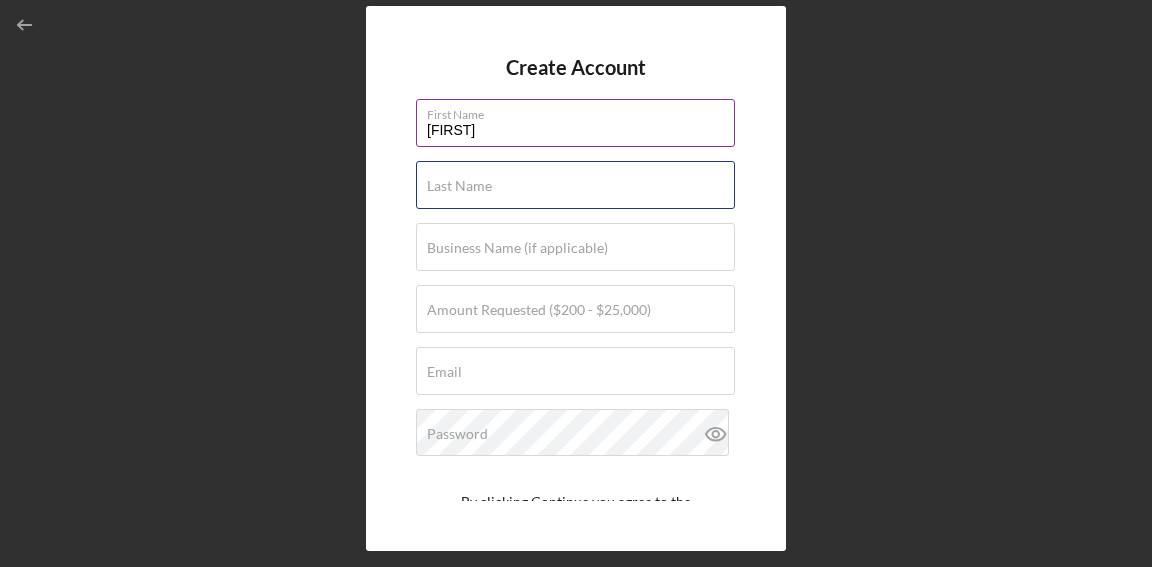 type on "[LAST]" 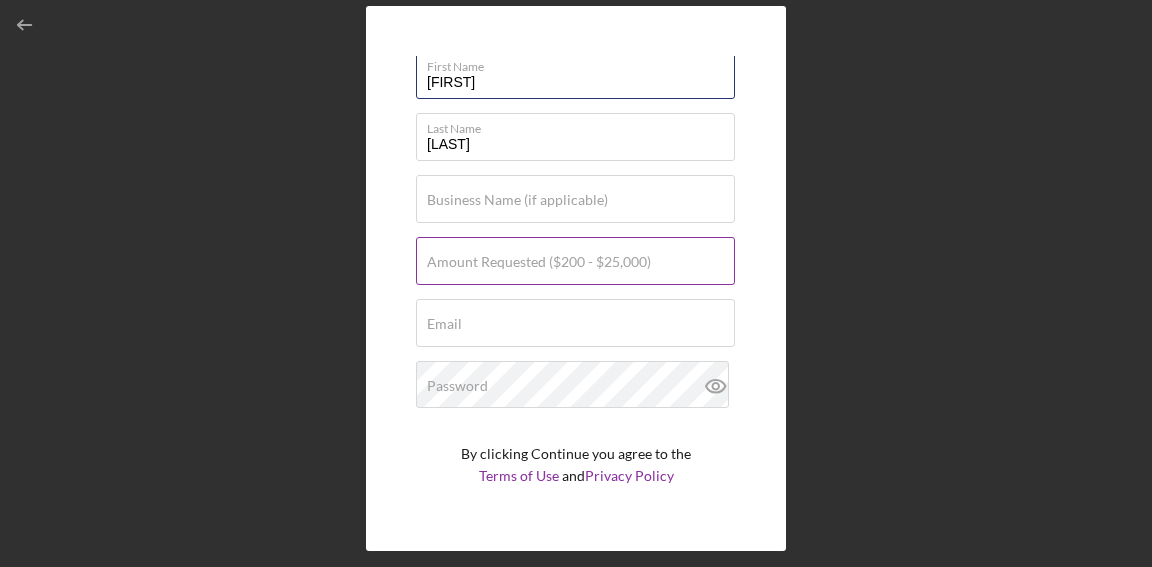 scroll, scrollTop: 93, scrollLeft: 0, axis: vertical 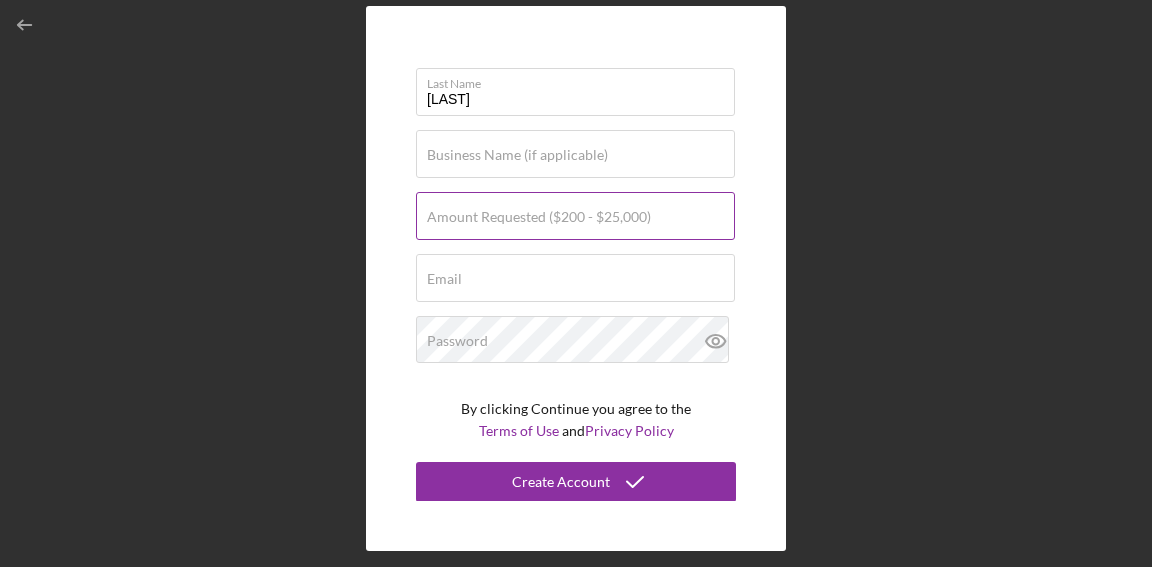 click on "Amount Requested ($200 - $25,000)" at bounding box center [539, 217] 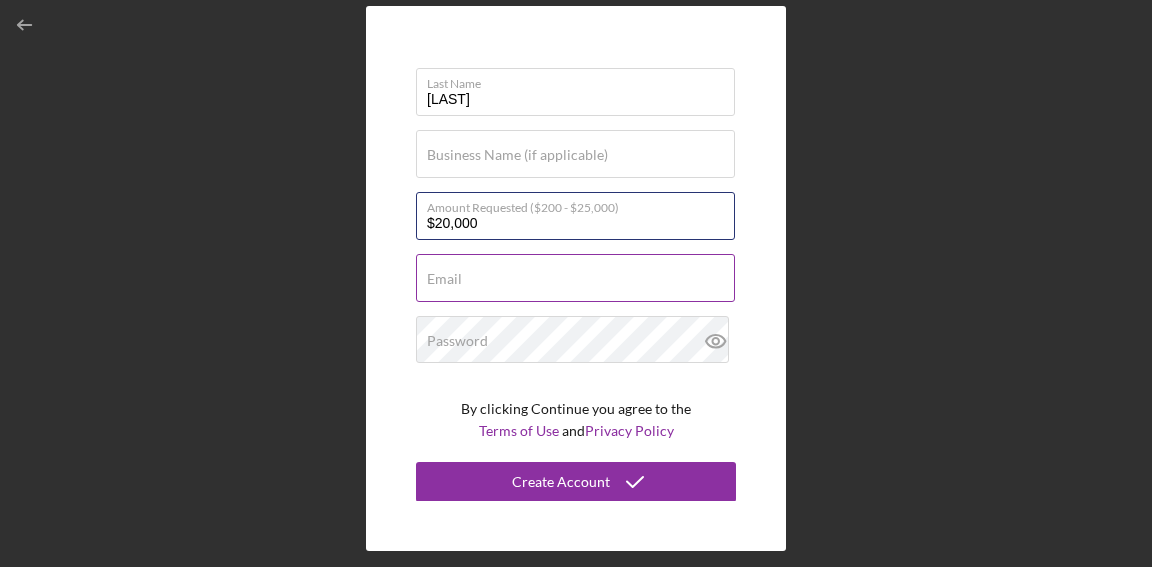 type on "$20,000" 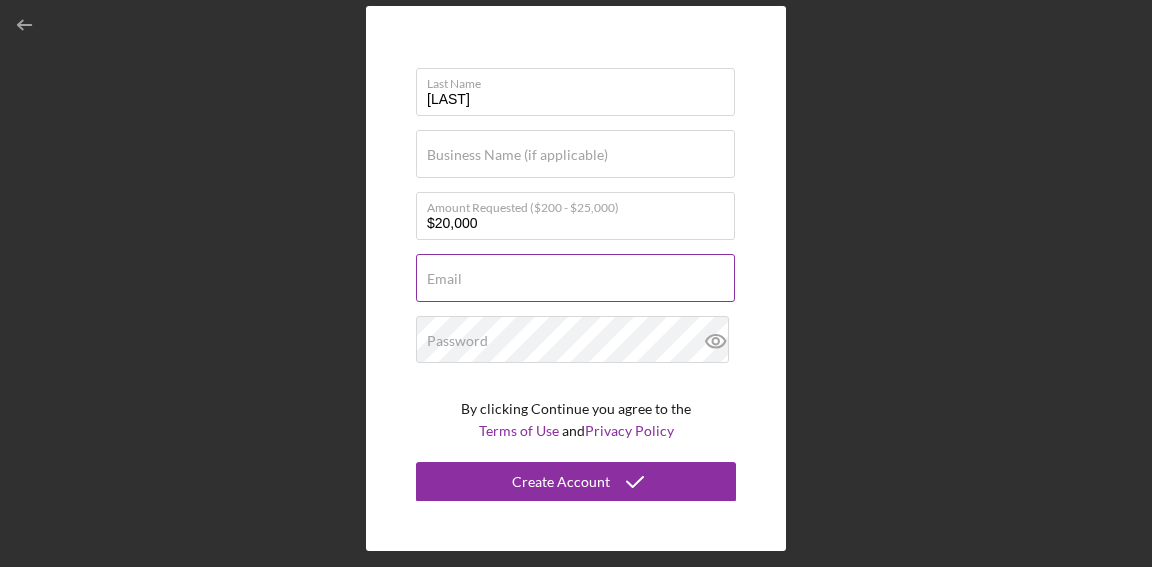 click on "Email" at bounding box center (444, 279) 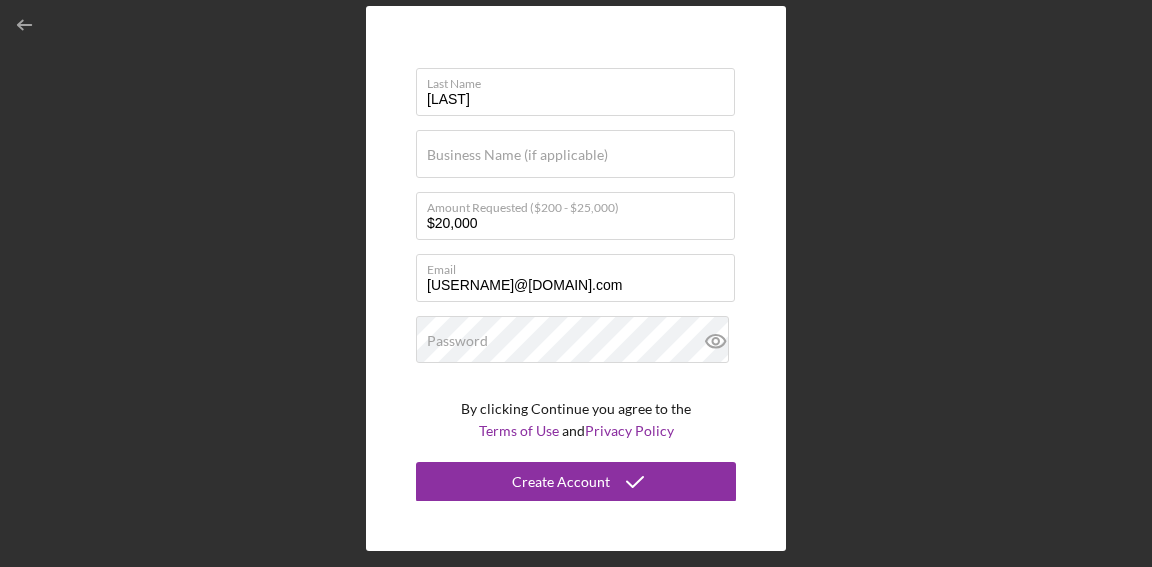 drag, startPoint x: 395, startPoint y: 337, endPoint x: 393, endPoint y: 327, distance: 10.198039 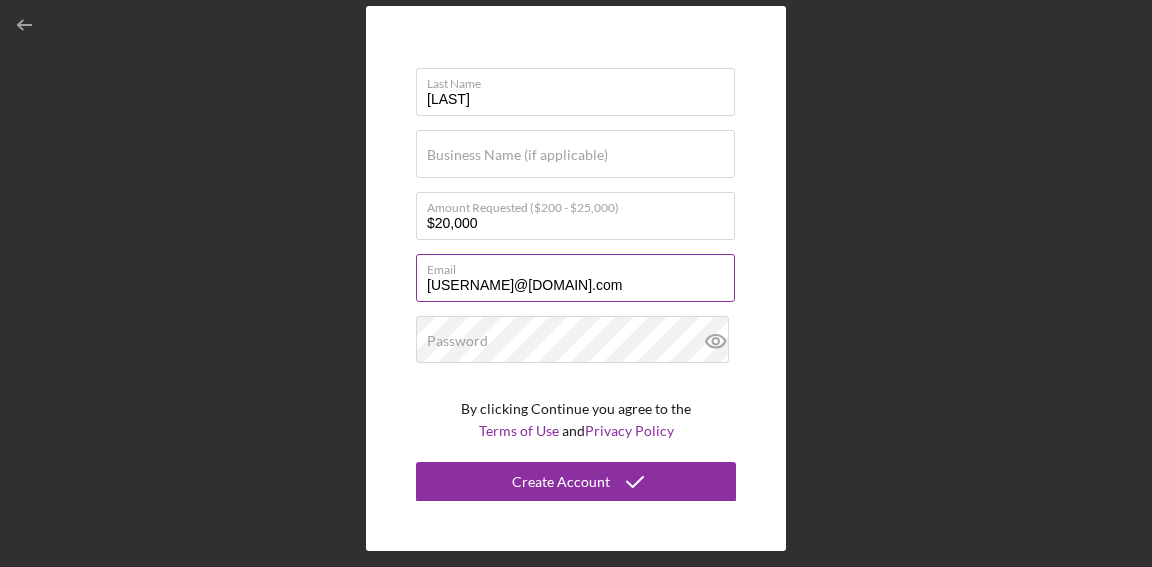 click on "[USERNAME]@[DOMAIN].com" at bounding box center (575, 278) 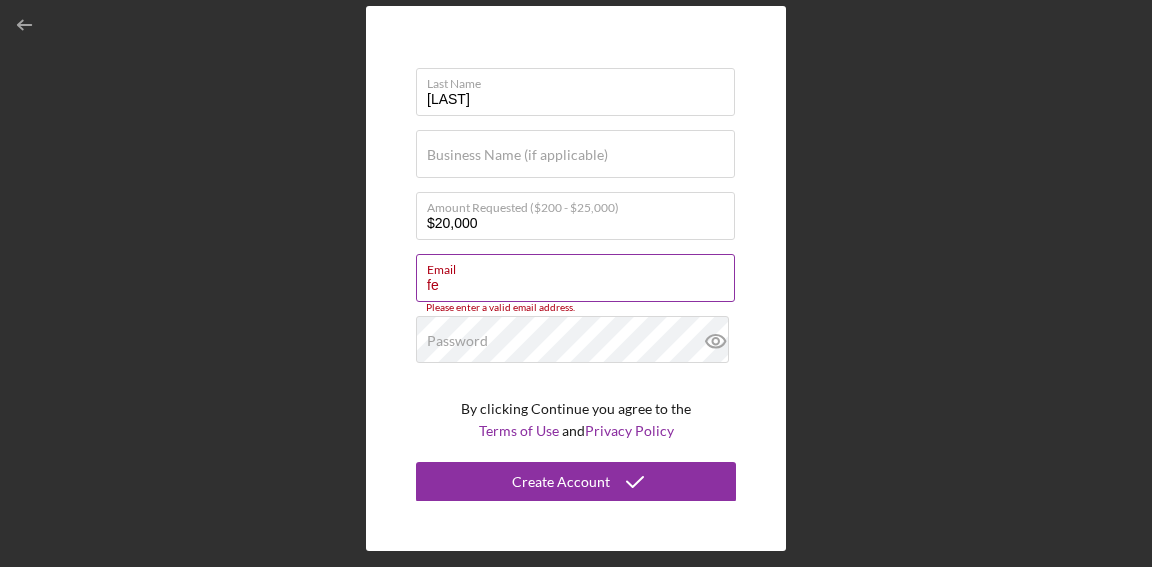 type on "f" 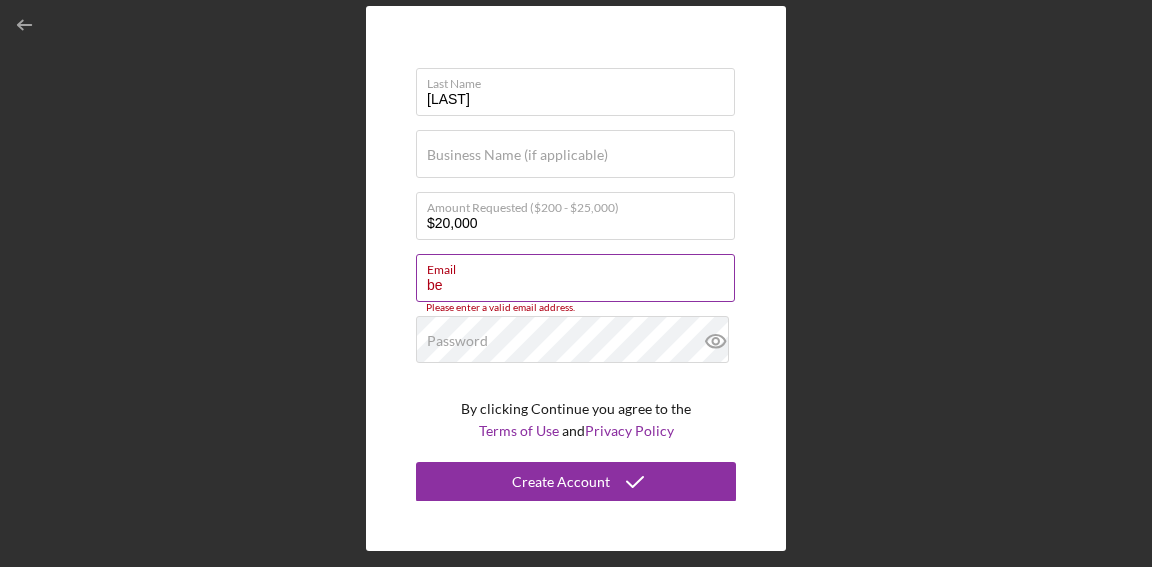 type on "b" 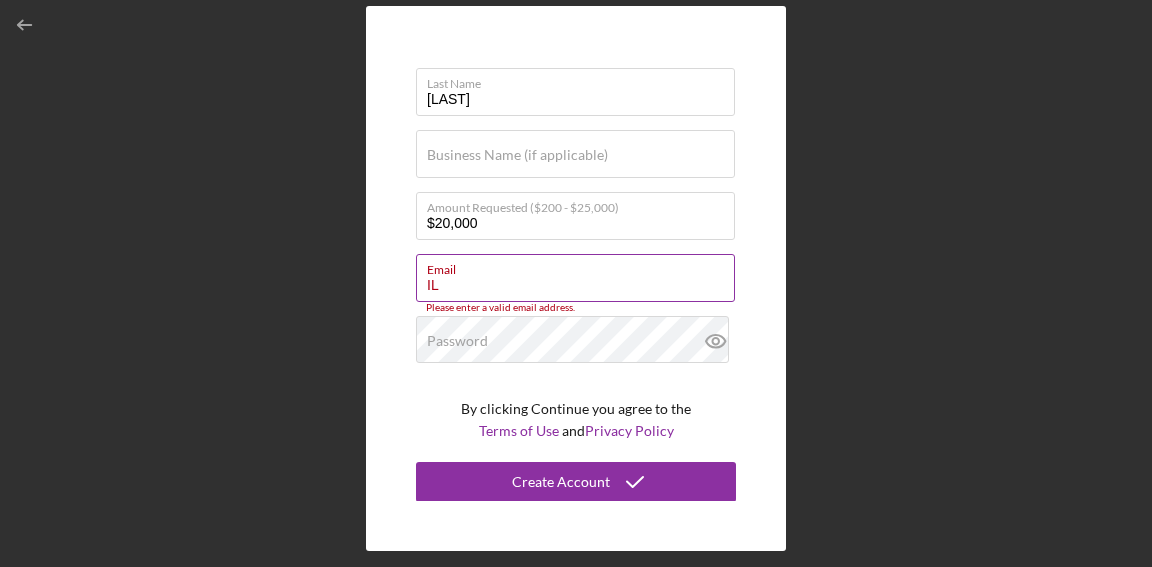 type on "I" 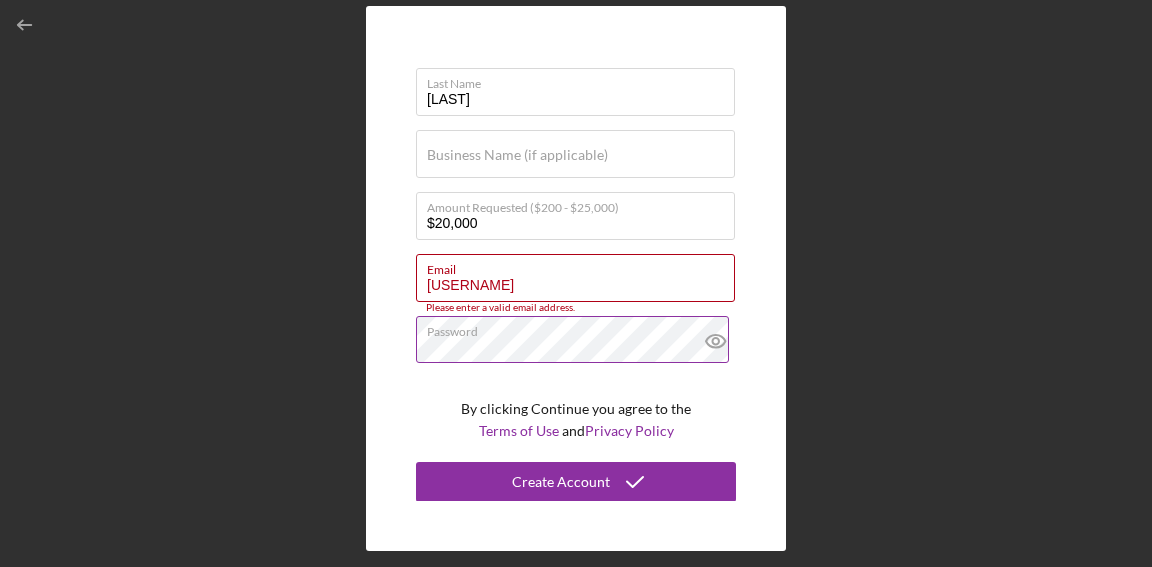 click 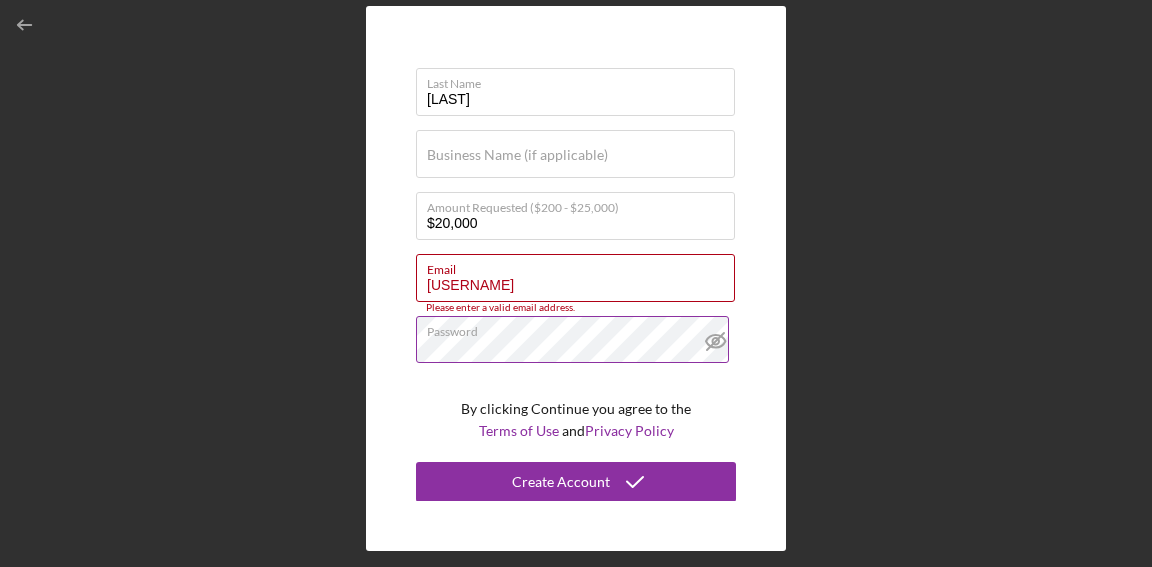 click 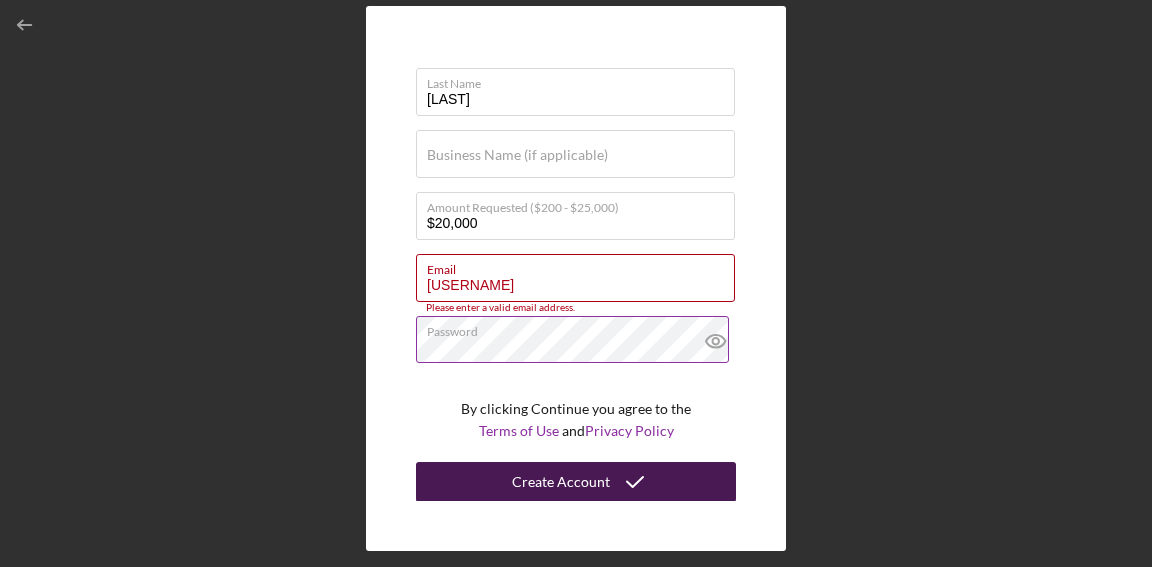 click on "Create Account" at bounding box center (561, 482) 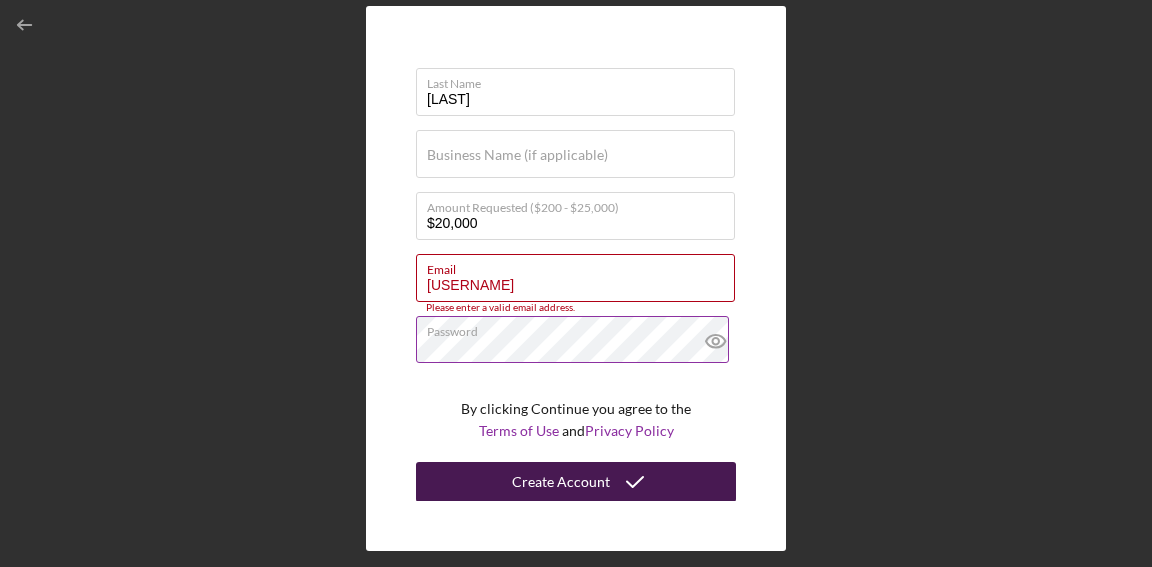 click on "Create Account" at bounding box center [561, 482] 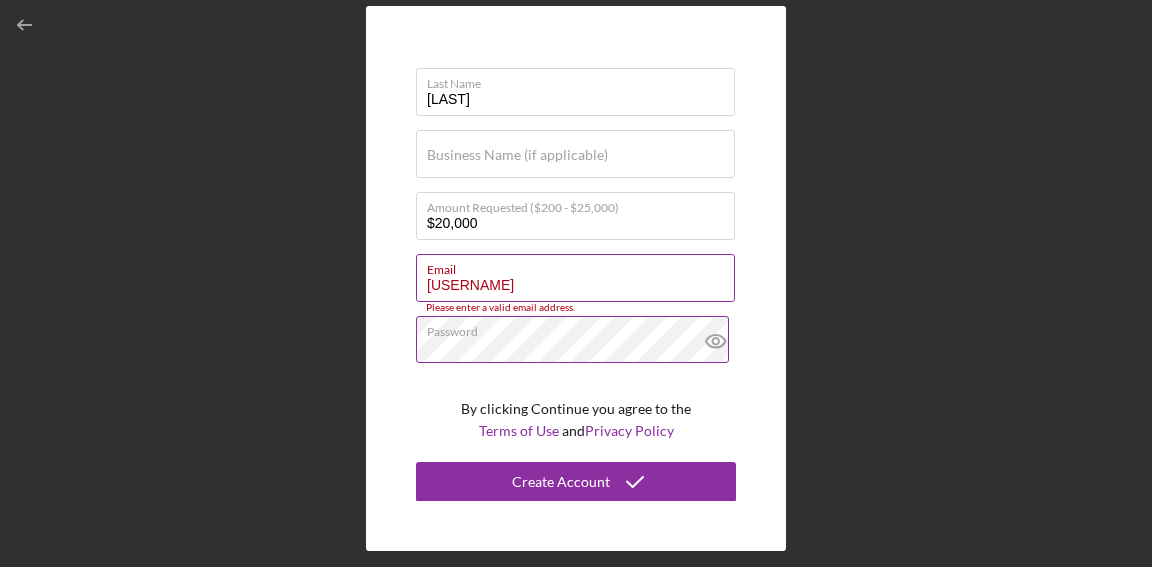 click on "[USERNAME]" at bounding box center (575, 278) 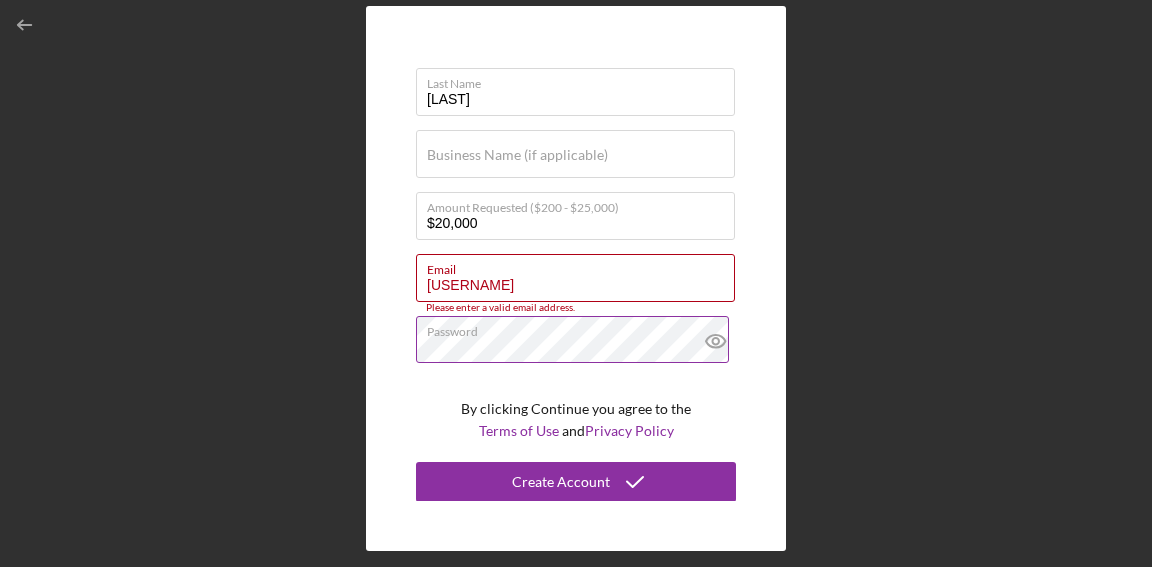 drag, startPoint x: 539, startPoint y: 279, endPoint x: 415, endPoint y: 287, distance: 124.2578 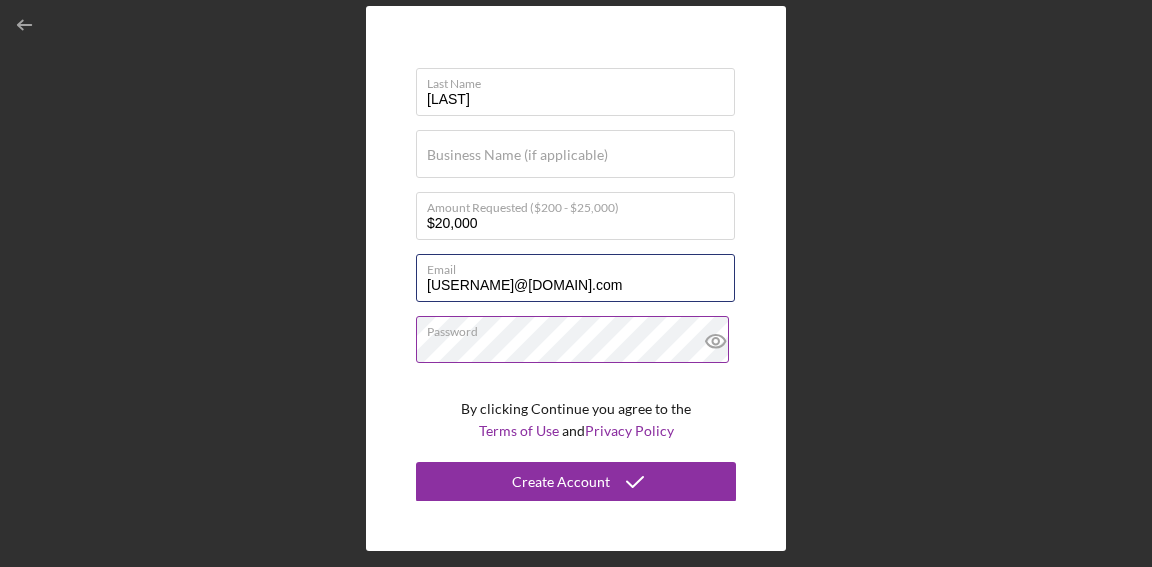 type on "[USERNAME]@[DOMAIN].com" 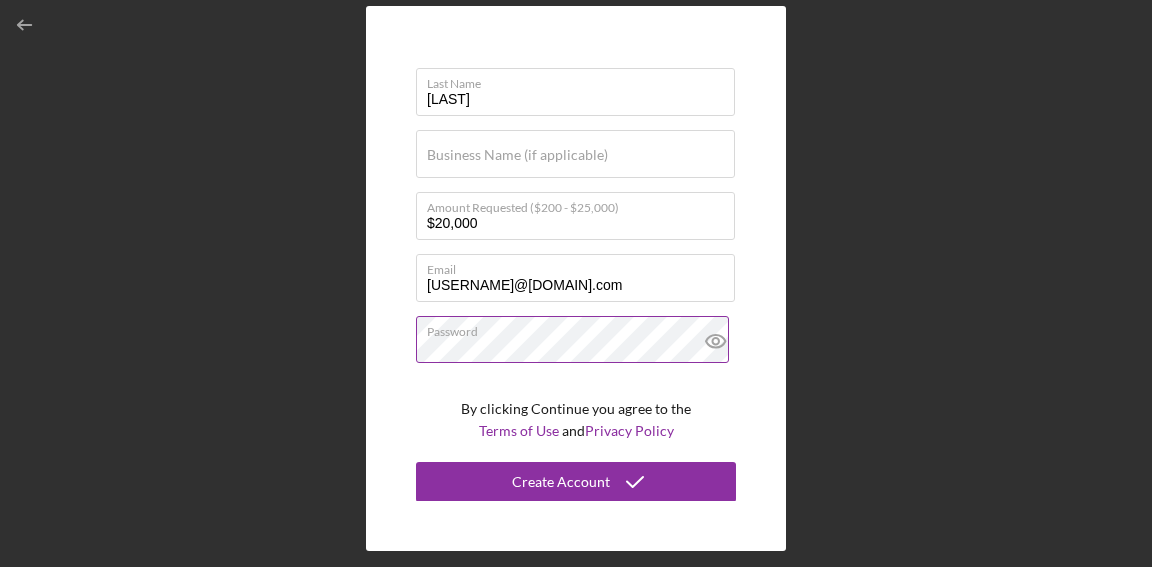 click on "Create Account First Name [FIRST] Last Name [LAST] Business Name (if applicable) Amount Requested ($200 - $25,000) $20,000 Email [USERNAME]@[DOMAIN].com Password By clicking Continue you agree to the  Terms of Use   and  Privacy Policy Create Account" at bounding box center [576, 279] 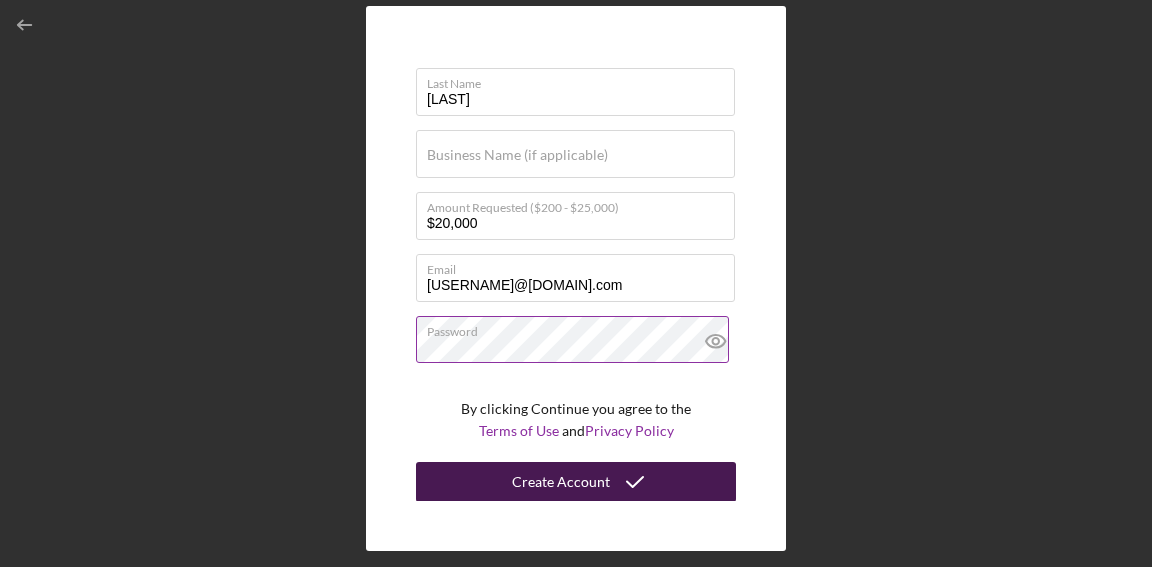 click on "Create Account" at bounding box center (561, 482) 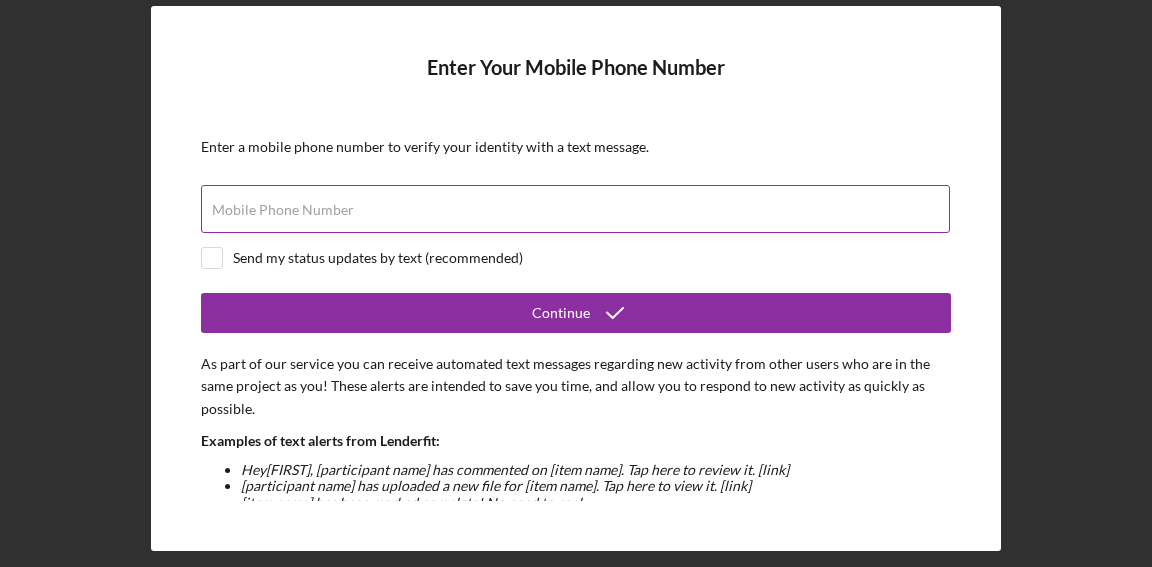 click on "Mobile Phone Number" at bounding box center (283, 210) 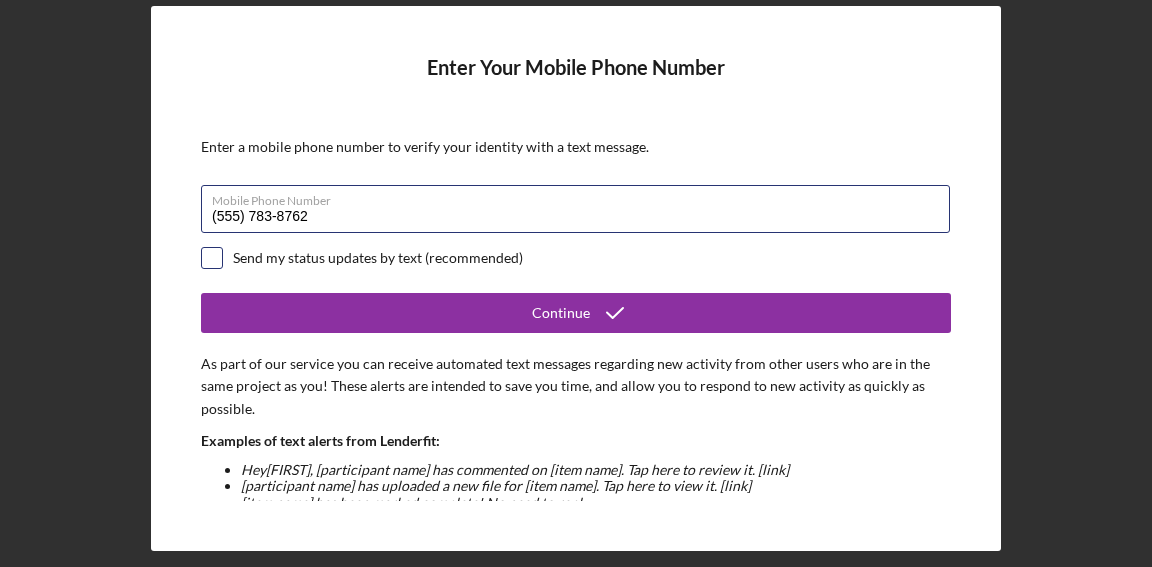 type on "(555) 783-8762" 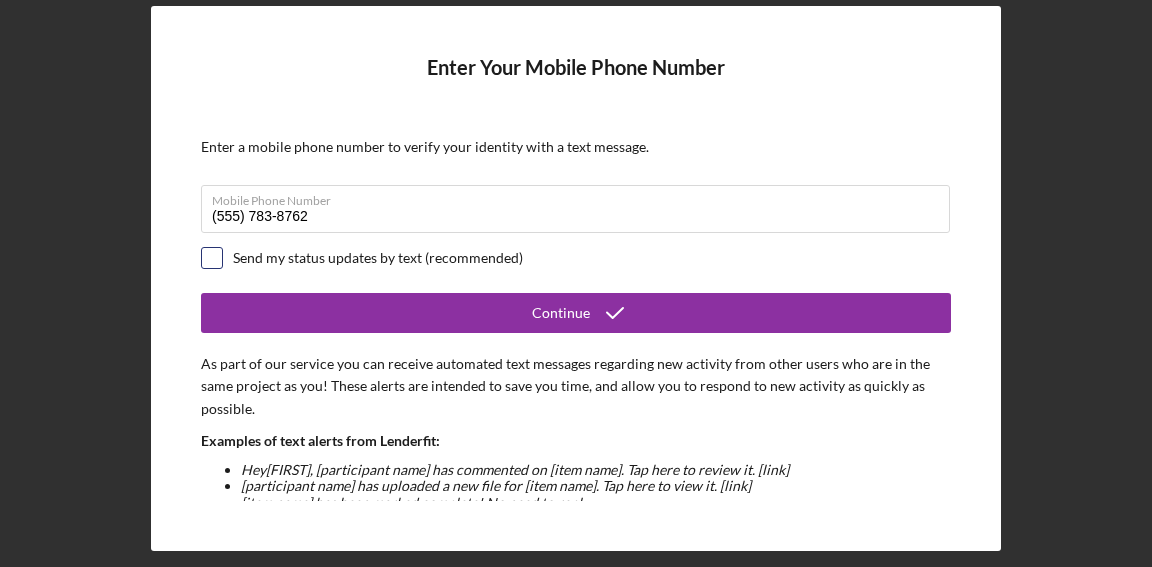 click at bounding box center (212, 258) 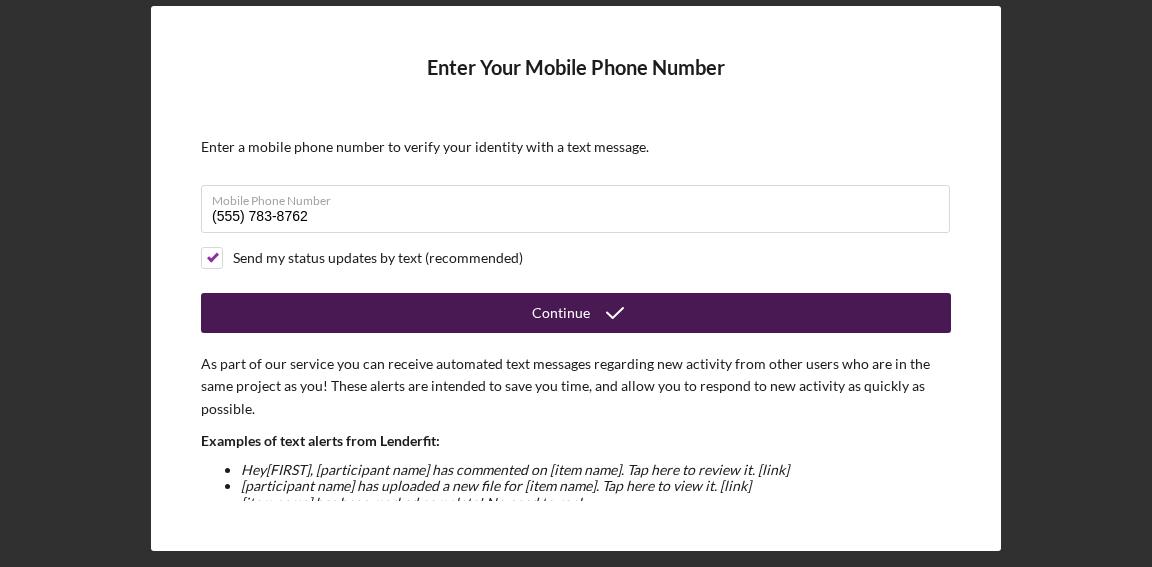 click on "Continue" at bounding box center [576, 313] 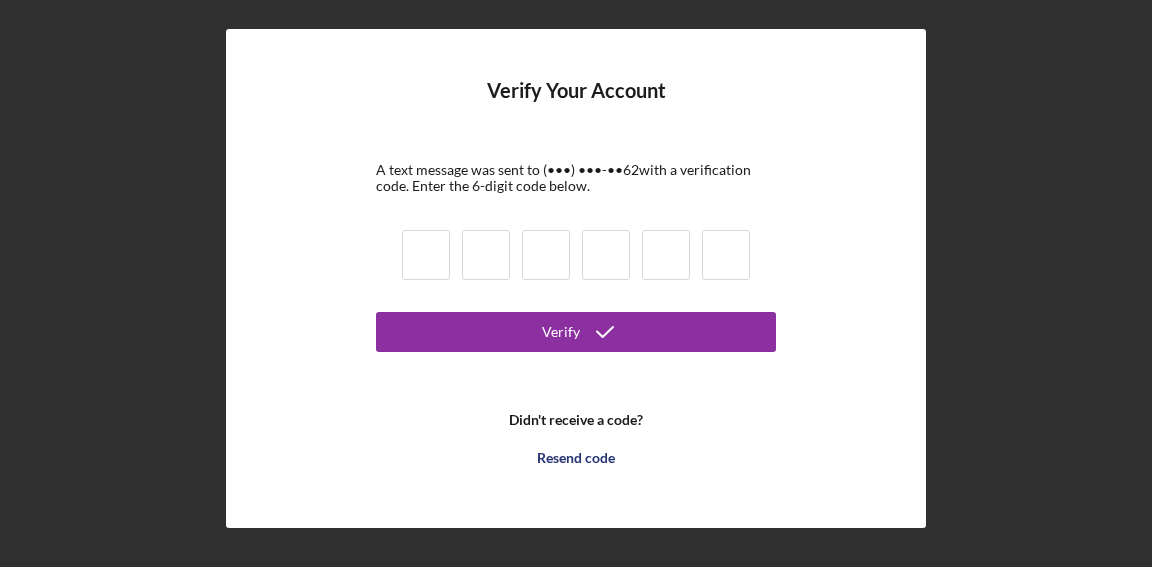 click at bounding box center [576, 258] 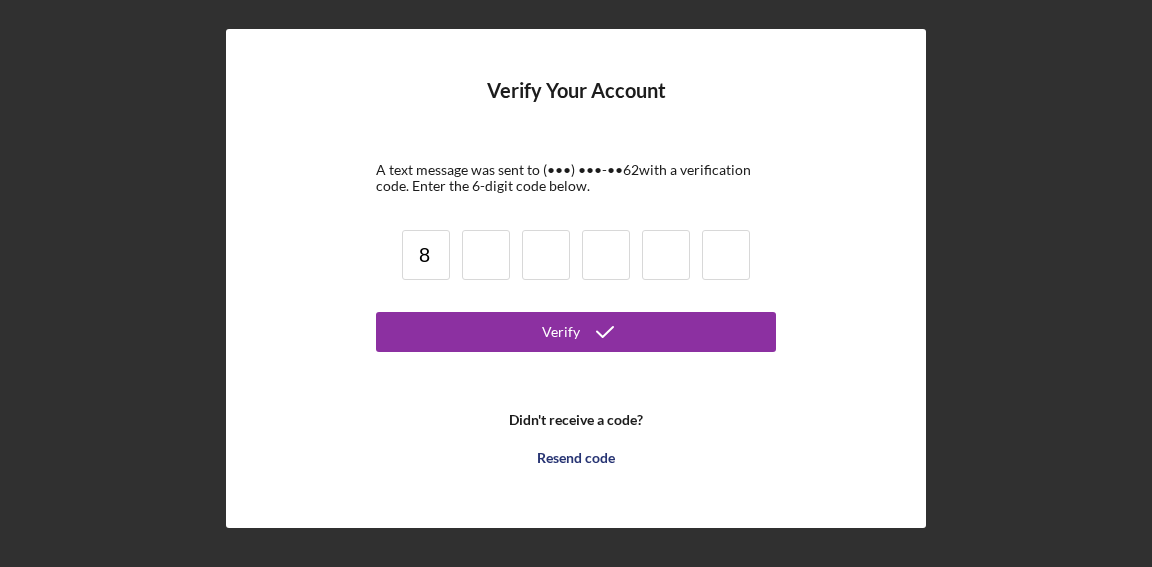 type on "8" 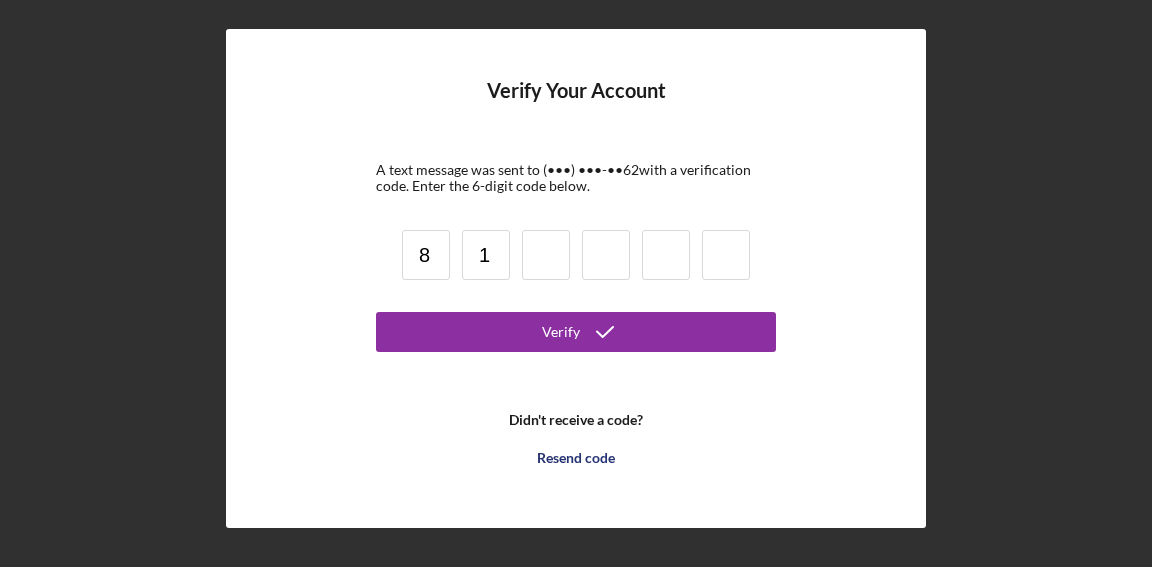 type on "1" 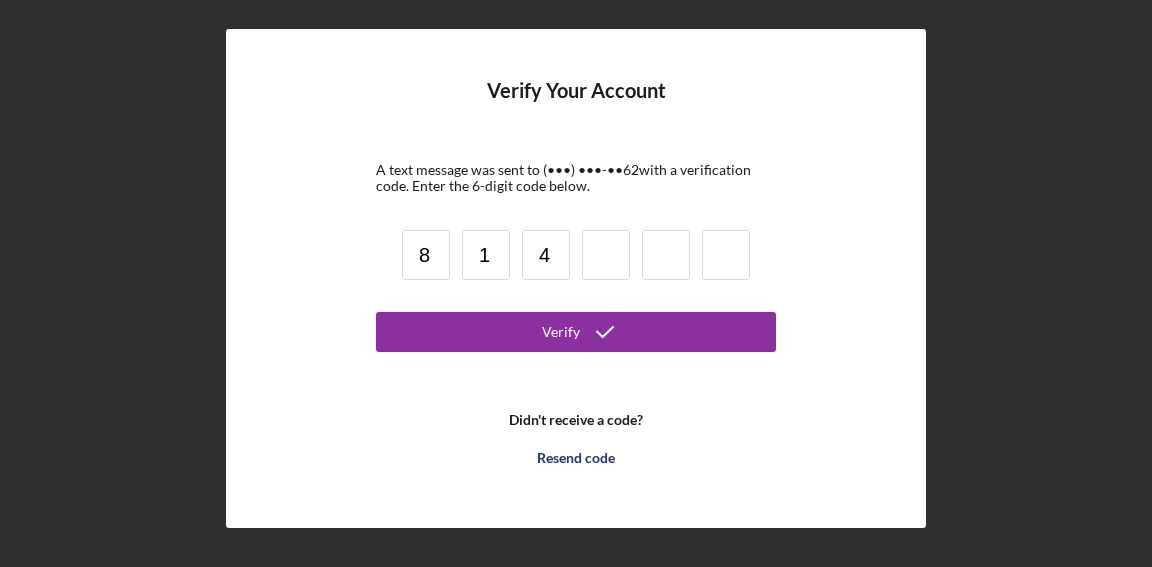 type on "4" 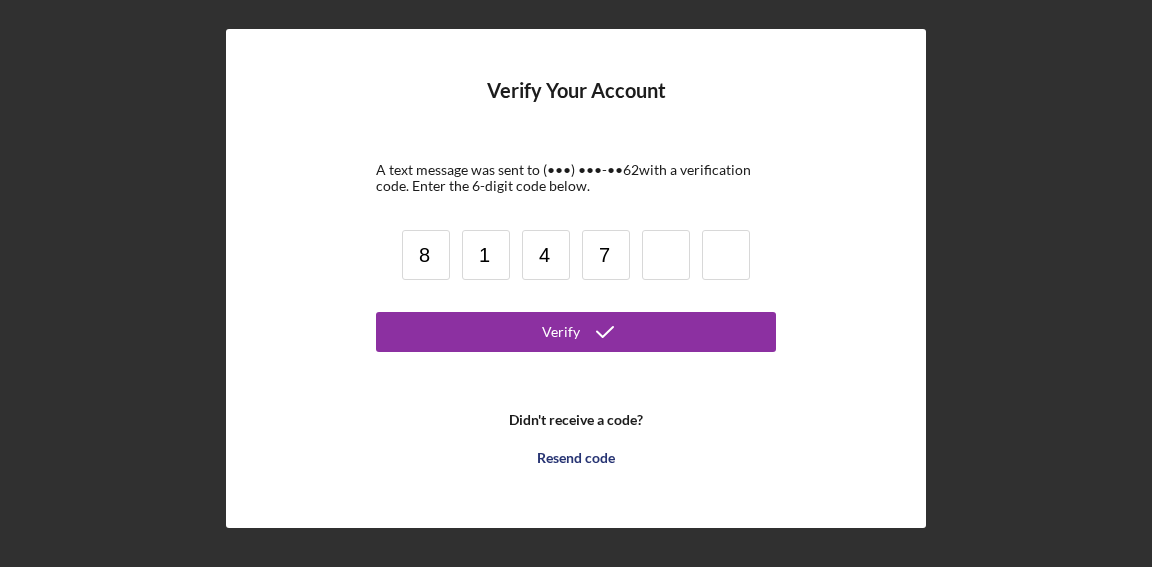 type on "7" 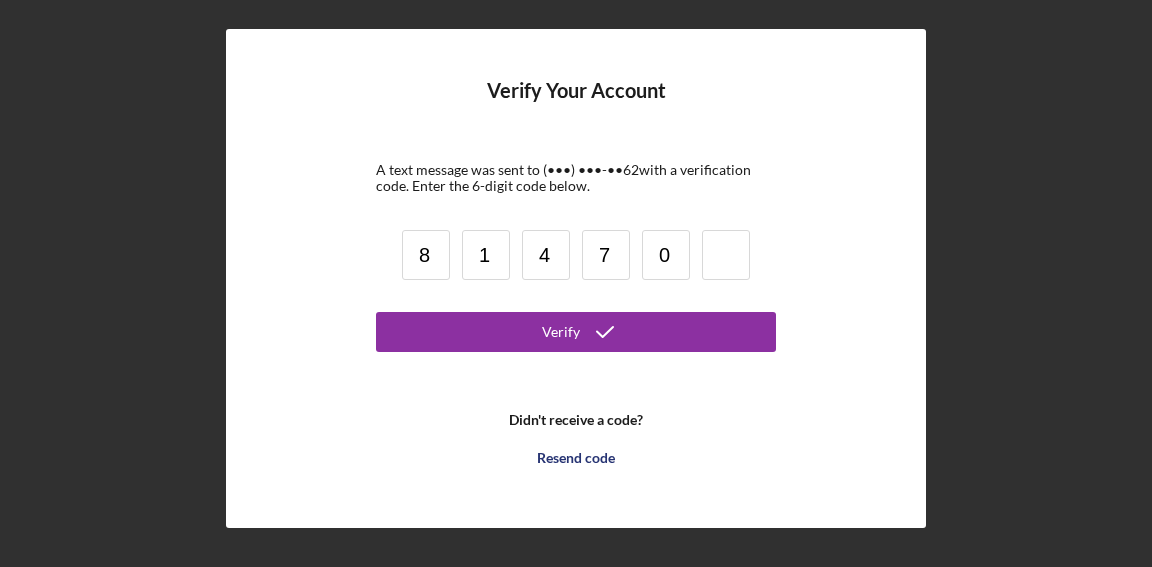type on "0" 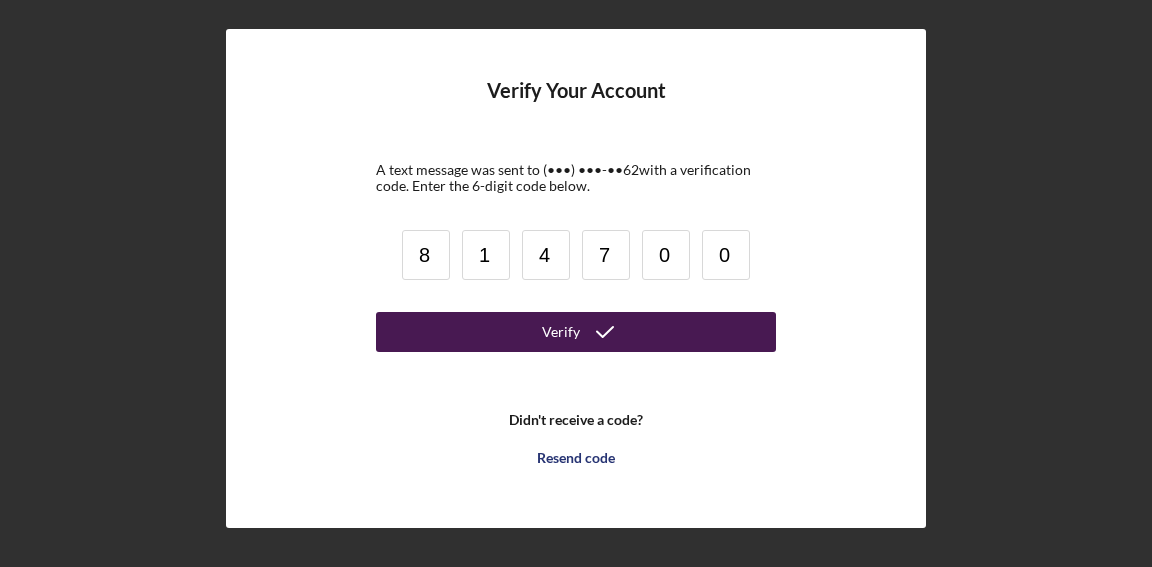 type on "0" 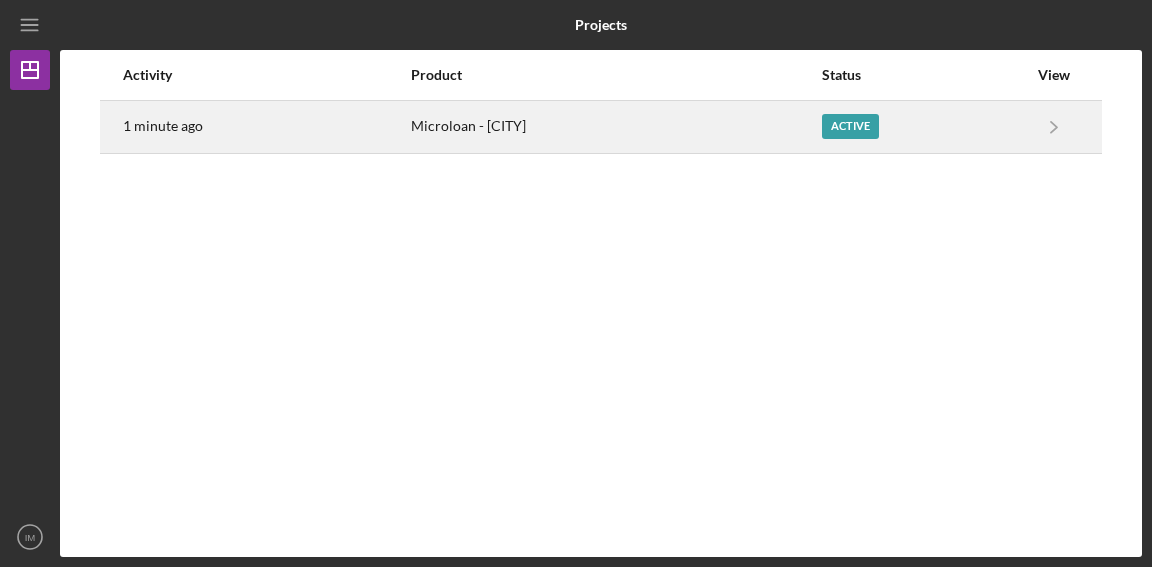 click on "Active" at bounding box center [850, 126] 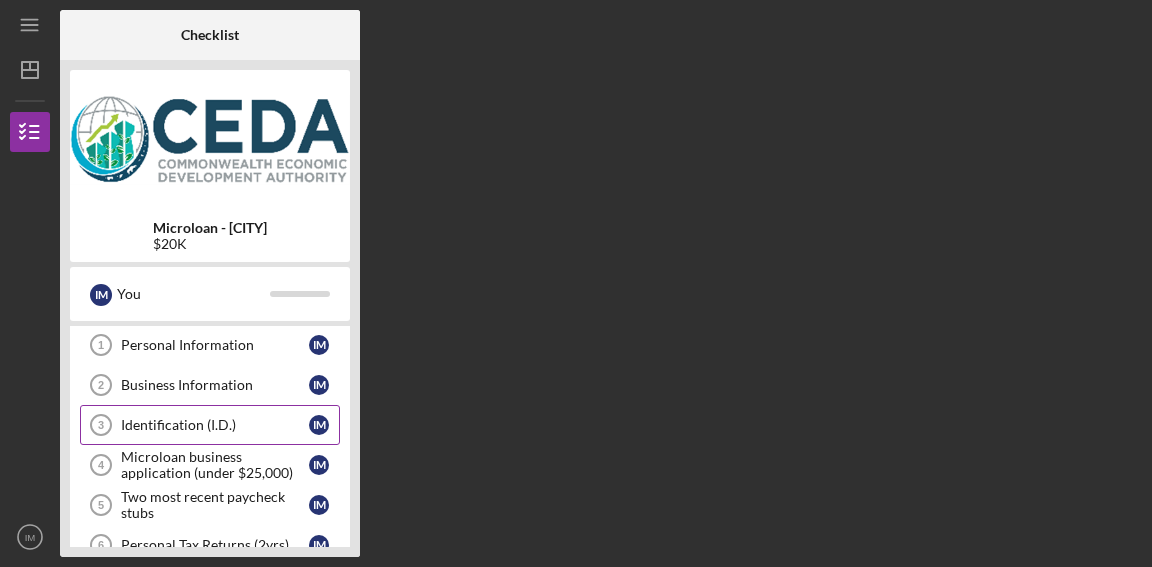 scroll, scrollTop: 0, scrollLeft: 0, axis: both 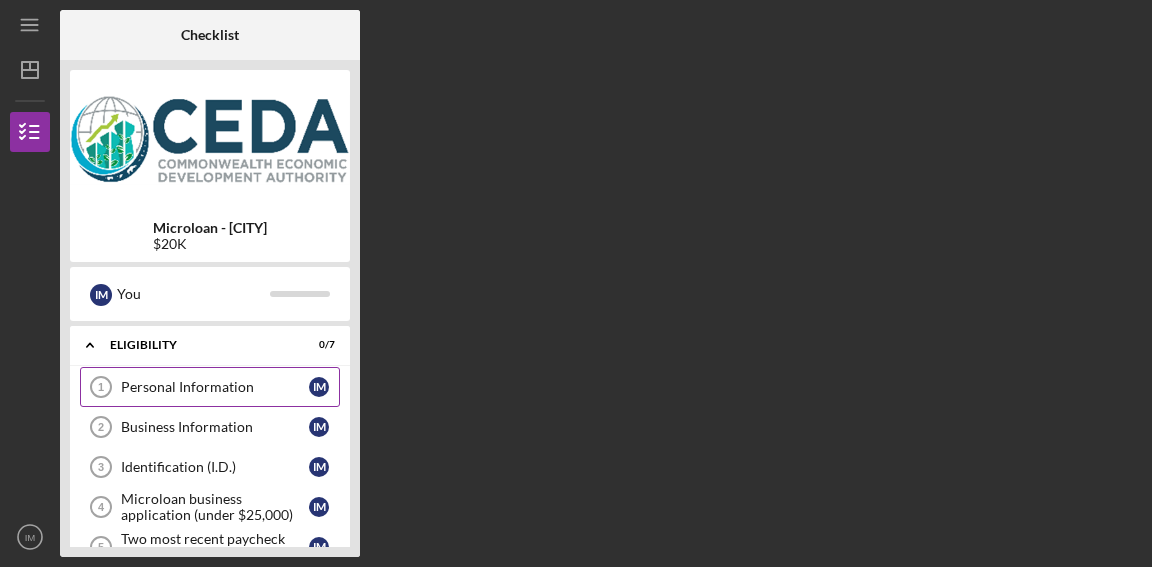 click on "Personal Information" at bounding box center [215, 387] 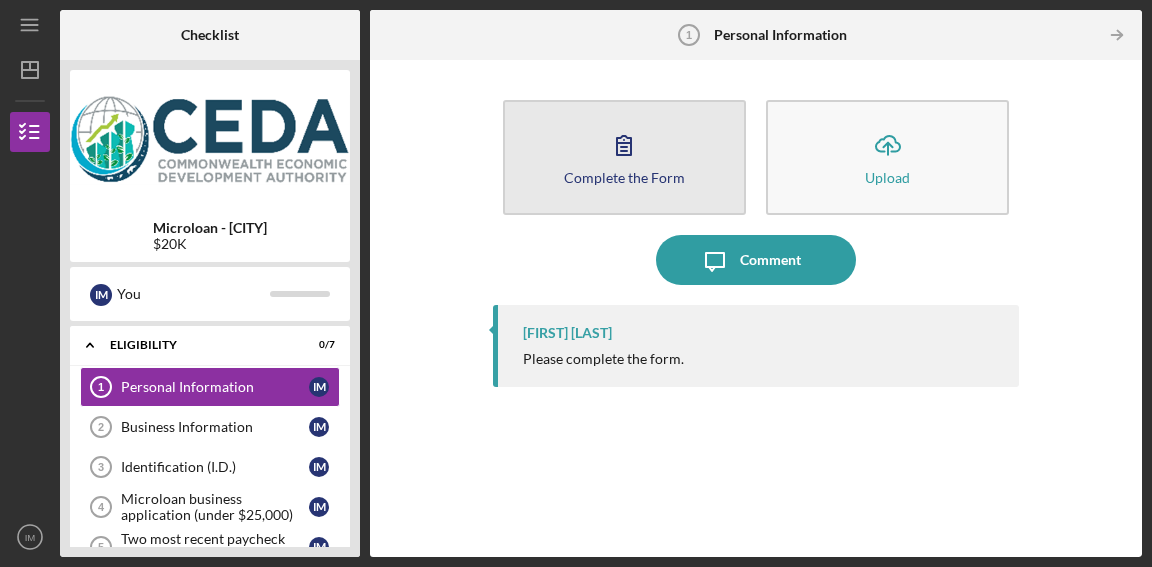 click on "Complete the Form" at bounding box center [624, 177] 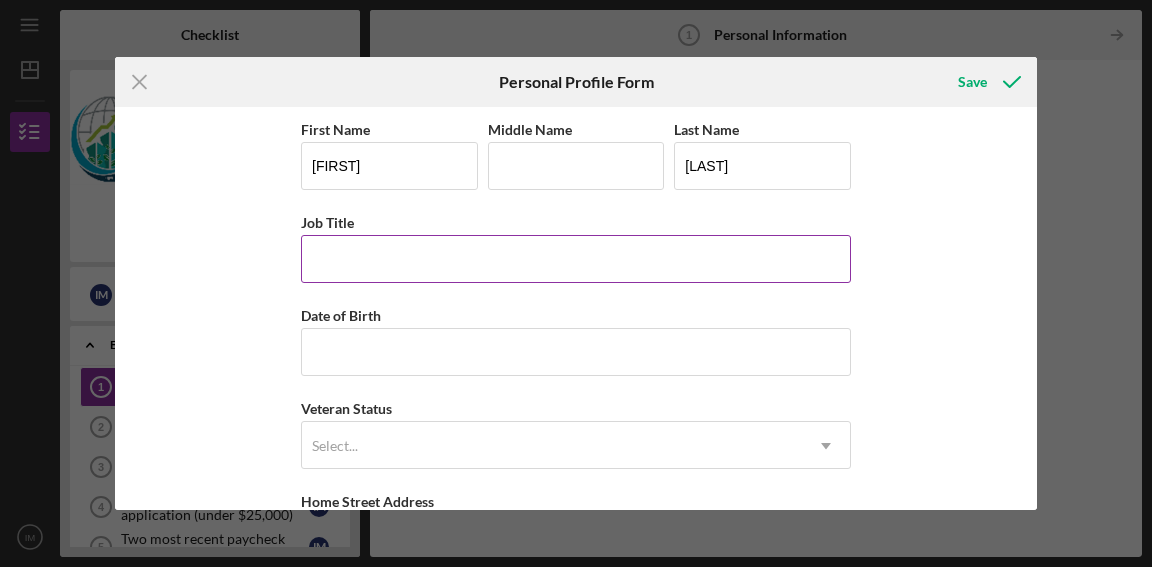 click on "Job Title" at bounding box center (576, 259) 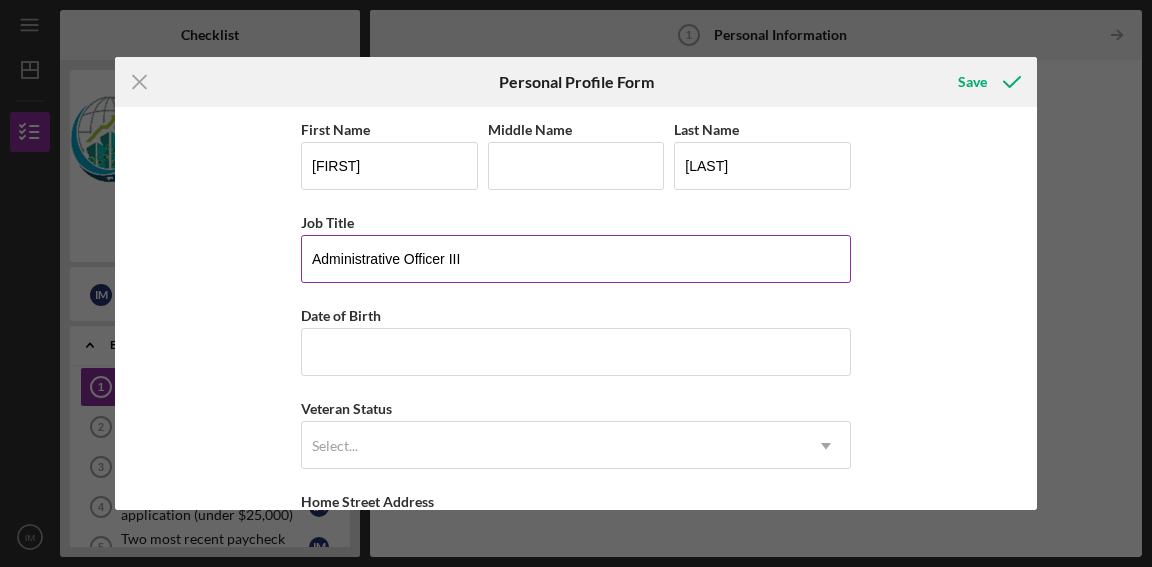 type on "Administrative Officer III" 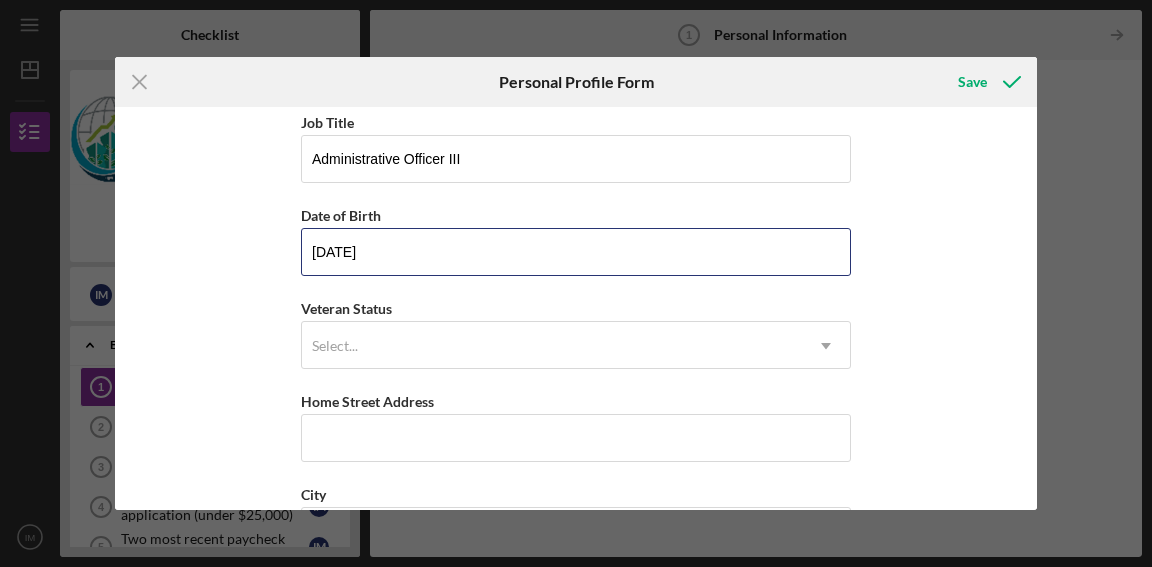 scroll, scrollTop: 200, scrollLeft: 0, axis: vertical 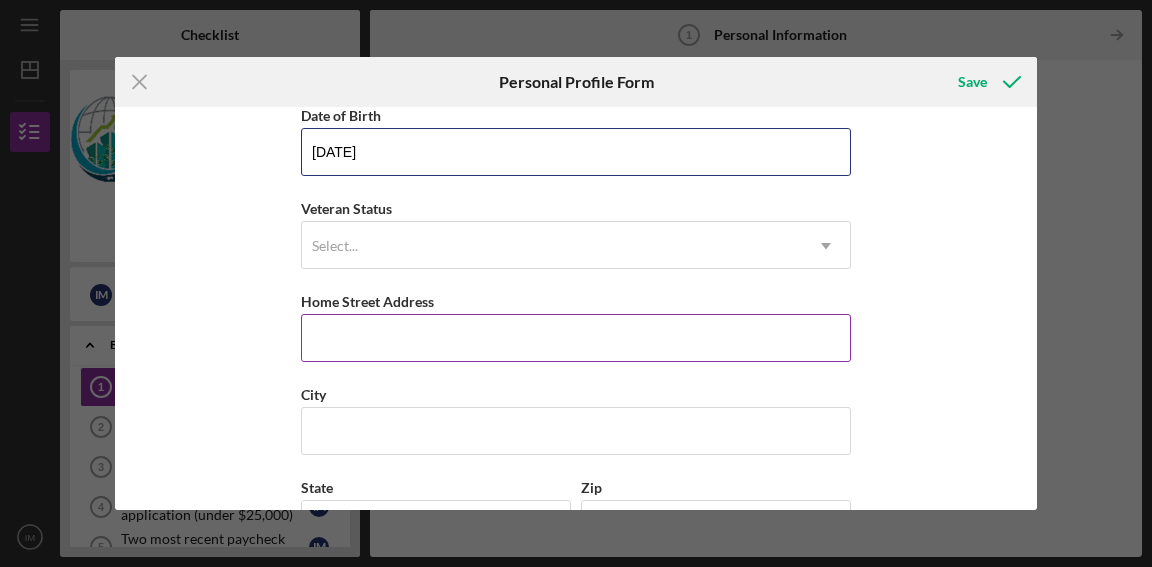 type on "[DATE]" 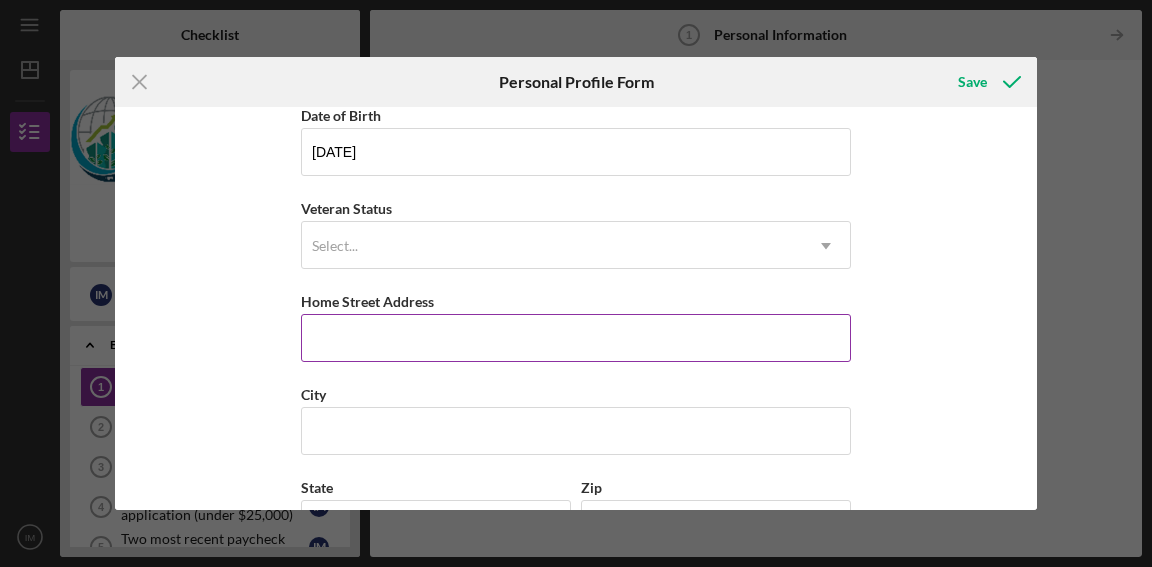click on "Home Street Address" at bounding box center [576, 338] 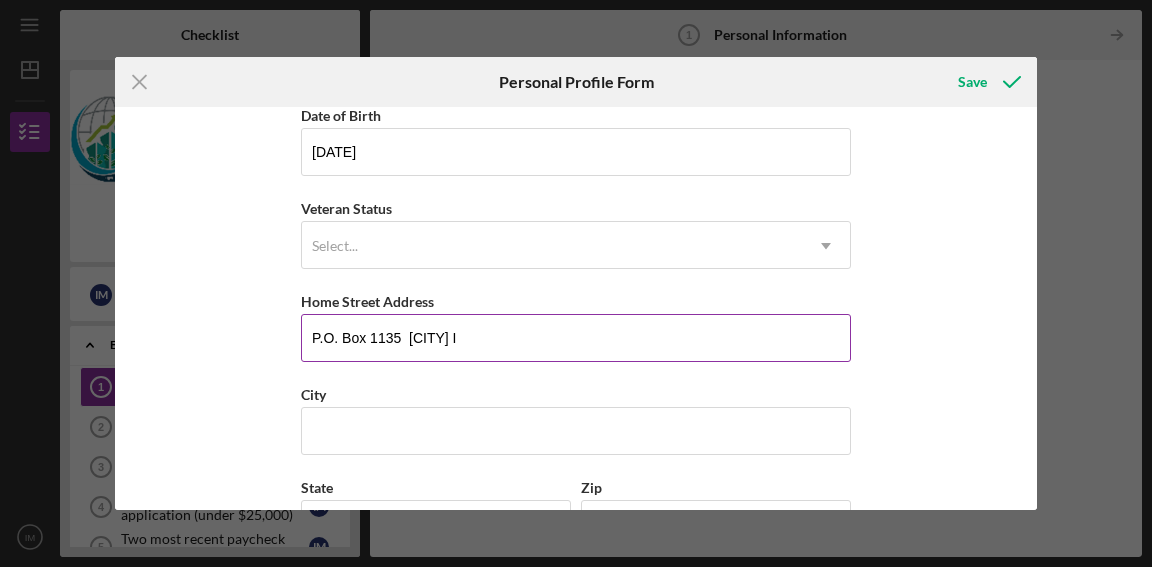type on "P.O. Box 1135  [CITY] I" 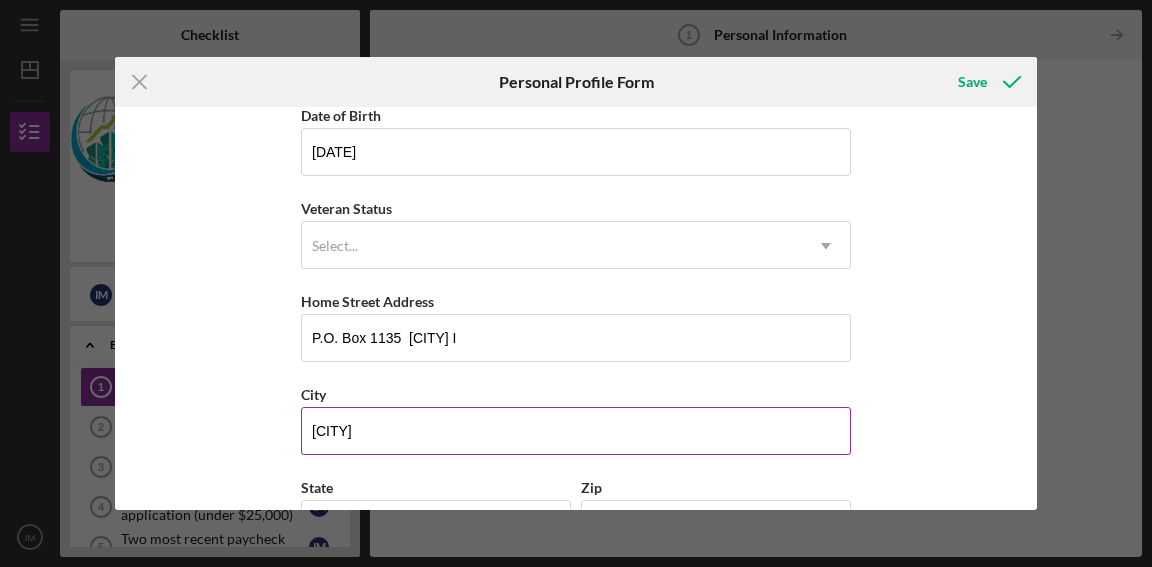 type on "[CITY]" 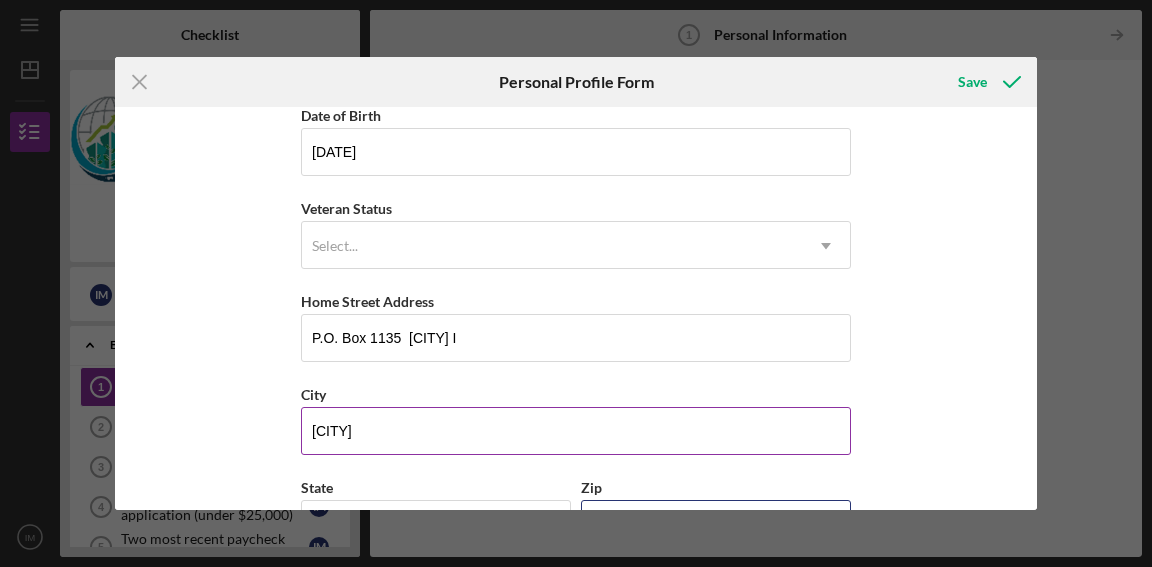 type on "[POSTAL_CODE]" 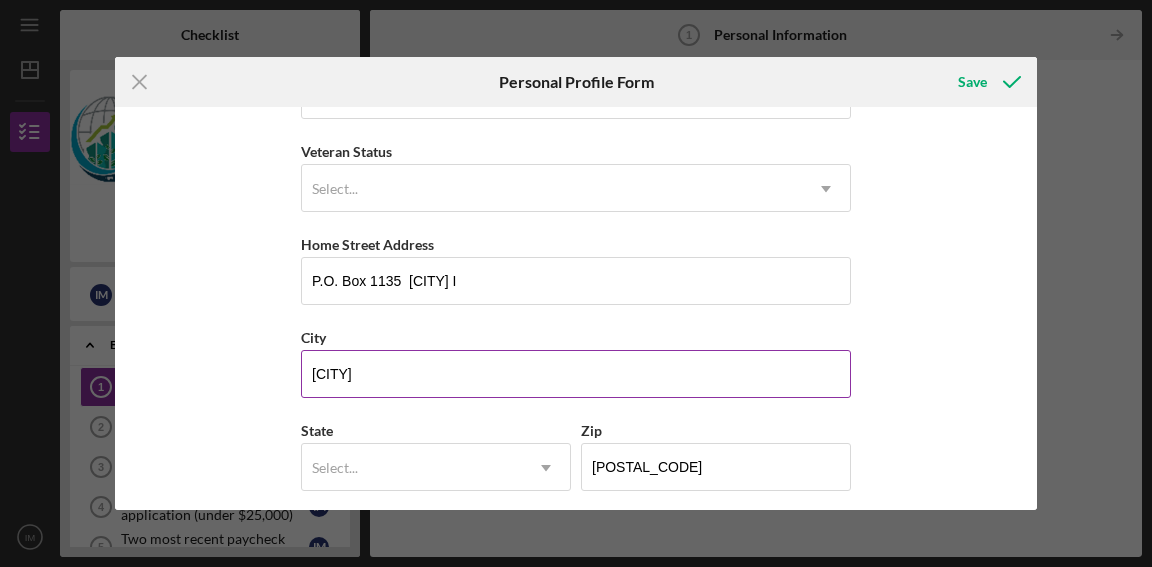 scroll, scrollTop: 357, scrollLeft: 0, axis: vertical 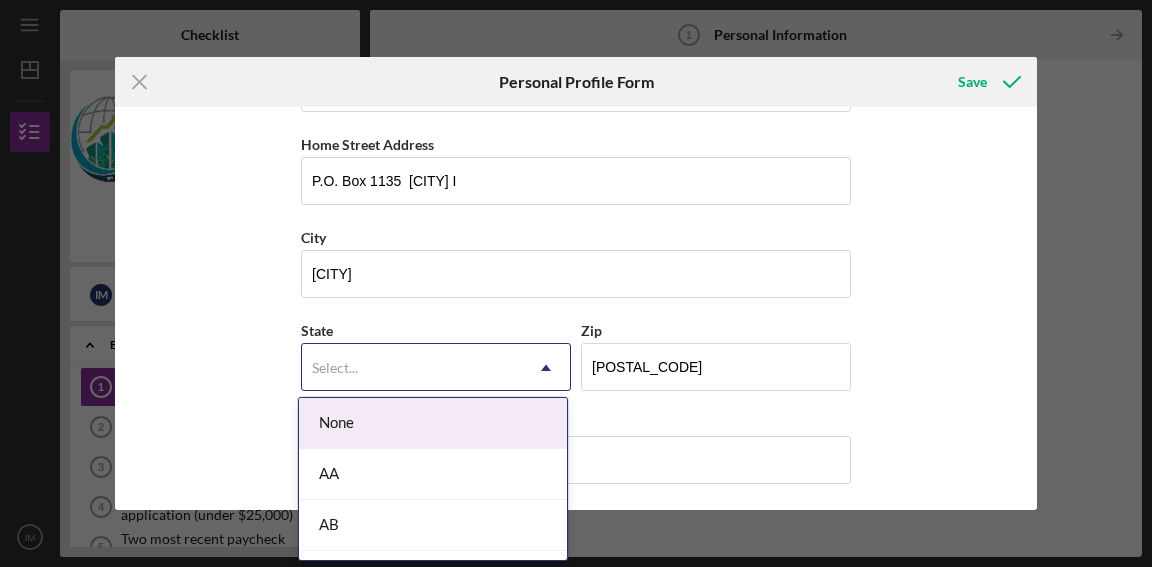 click on "Select..." at bounding box center (412, 368) 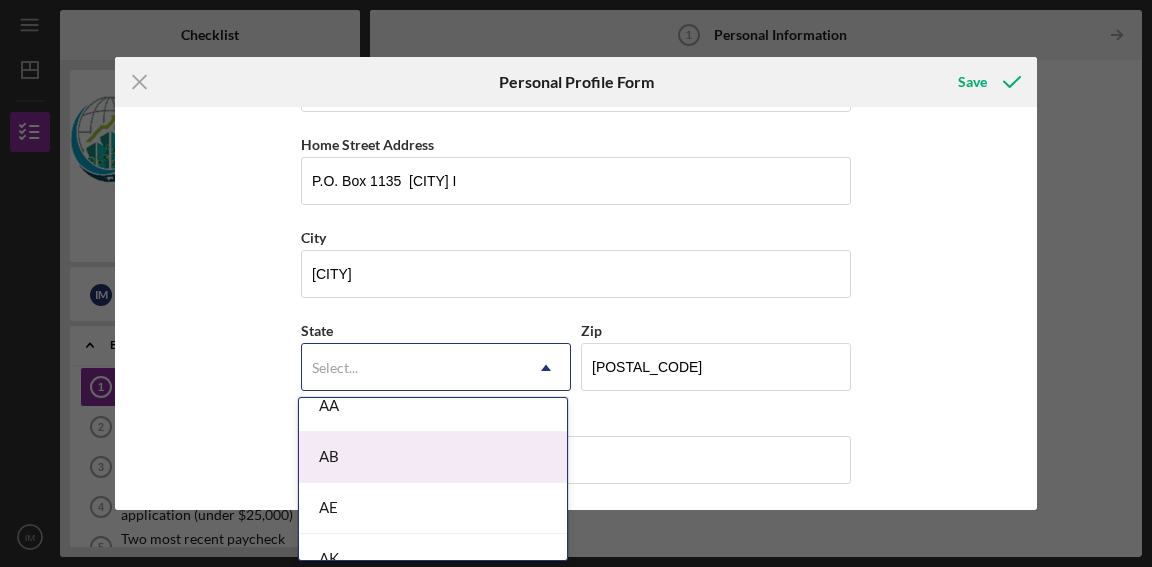scroll, scrollTop: 100, scrollLeft: 0, axis: vertical 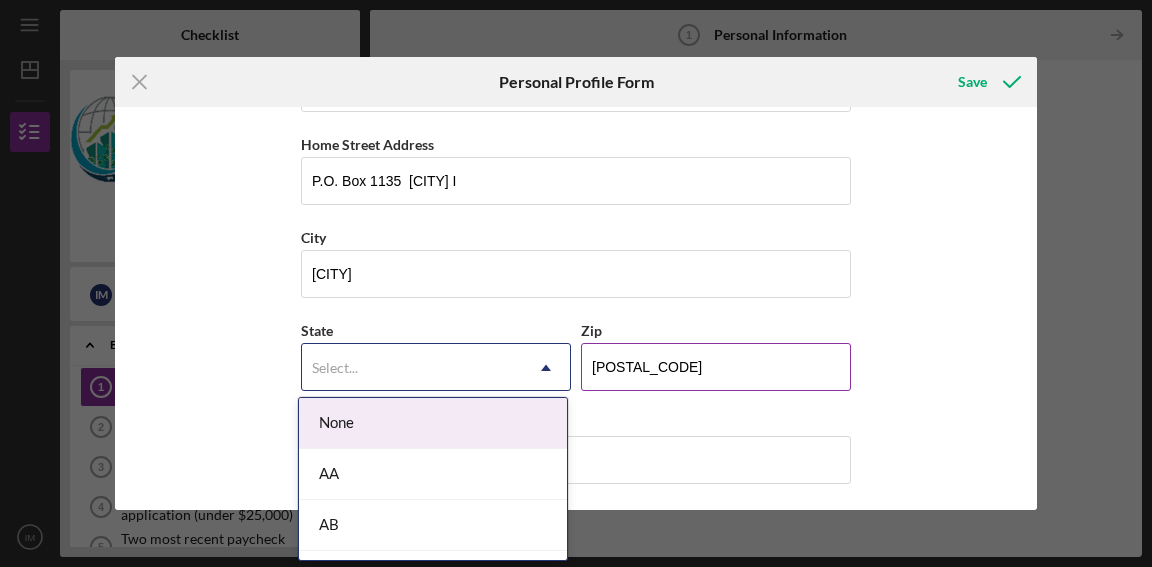 click on "[POSTAL_CODE]" at bounding box center (716, 367) 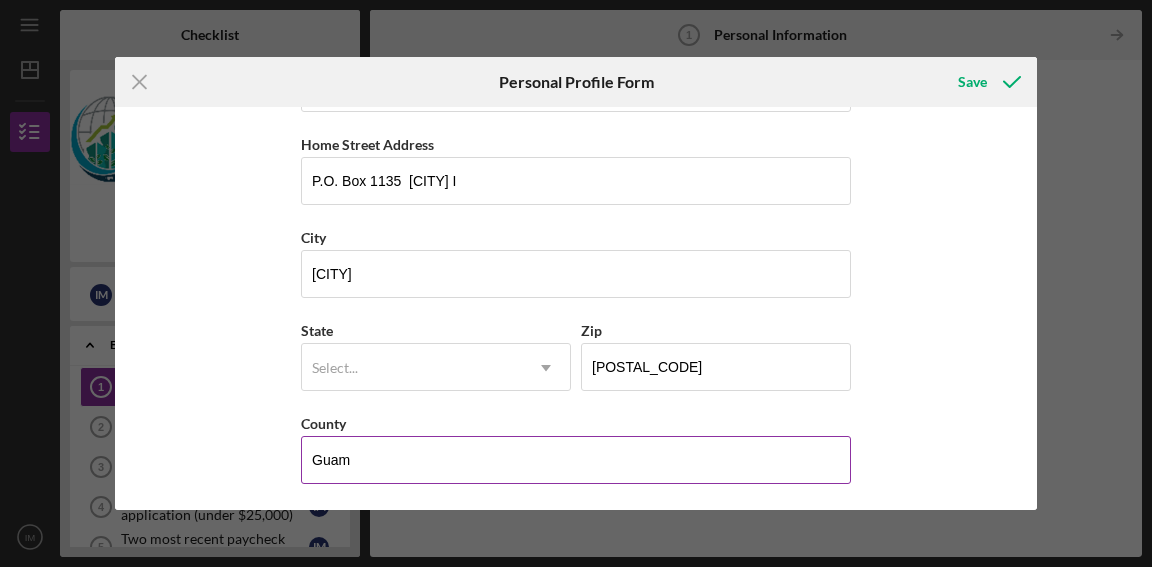 click on "Guam" at bounding box center [576, 460] 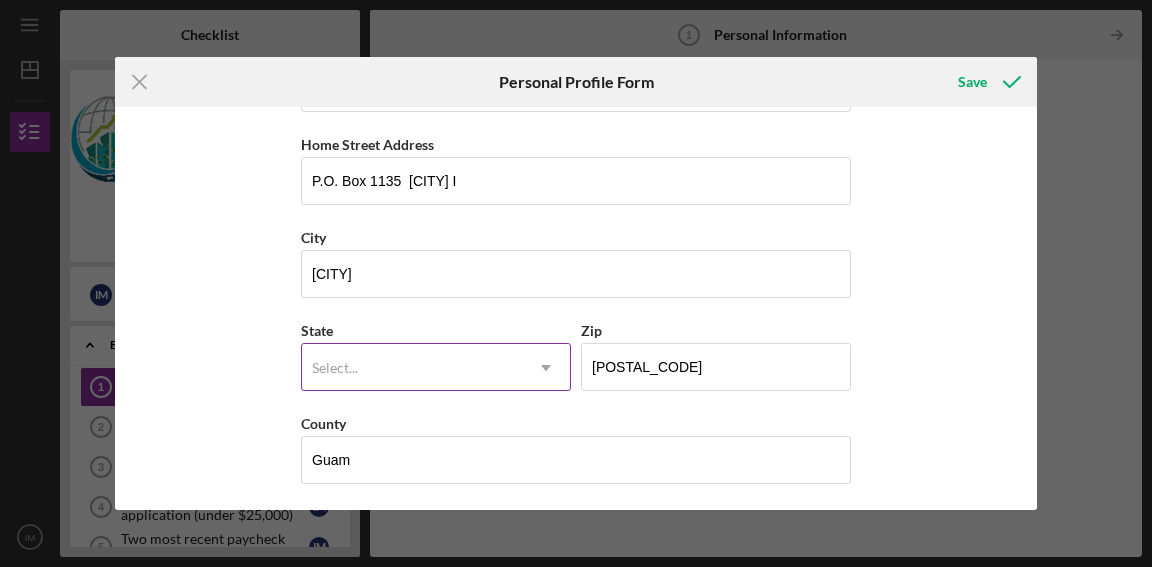 click on "Select..." at bounding box center (412, 368) 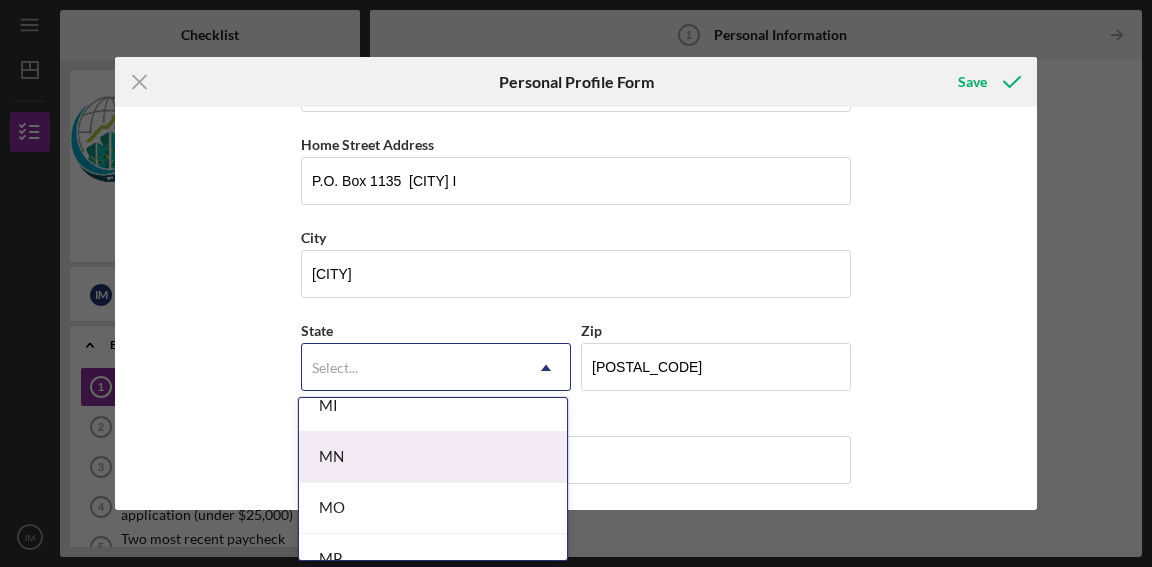 scroll, scrollTop: 1800, scrollLeft: 0, axis: vertical 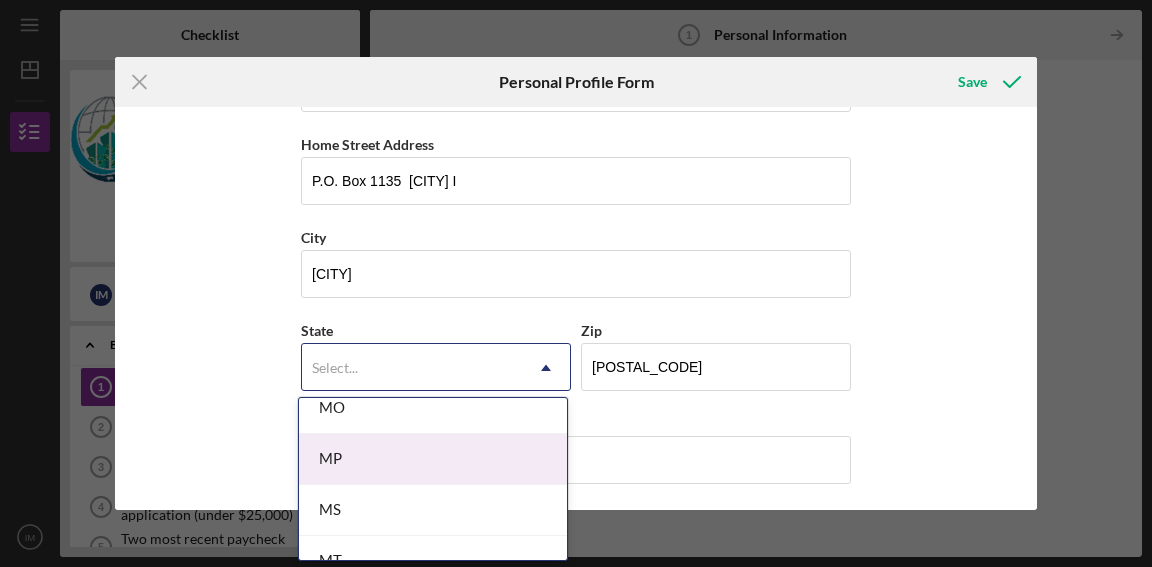 click on "MP" at bounding box center [433, 459] 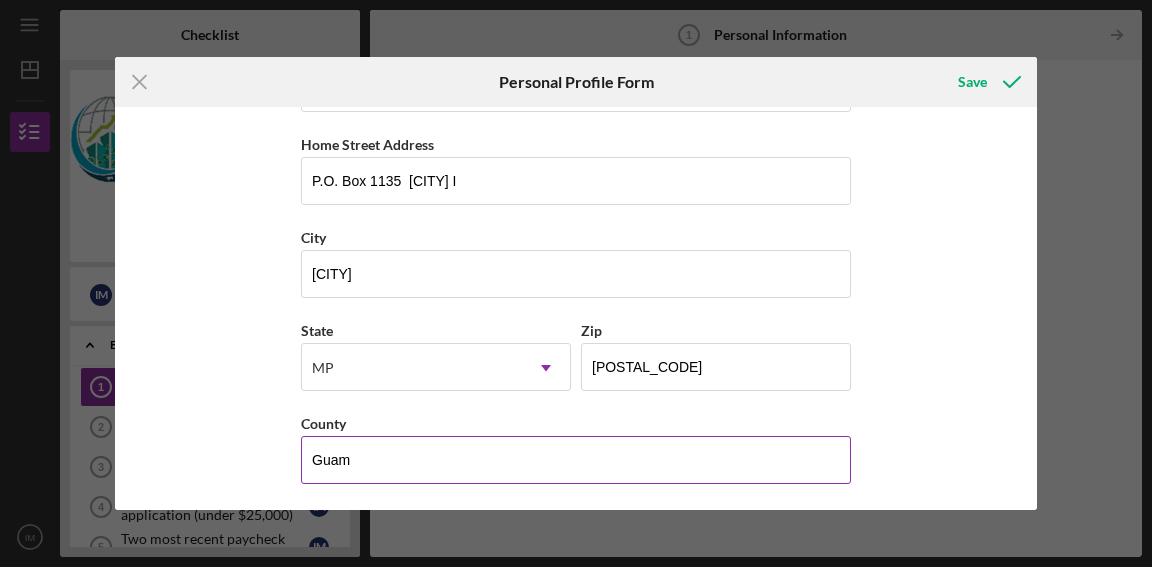 click on "Guam" at bounding box center [576, 460] 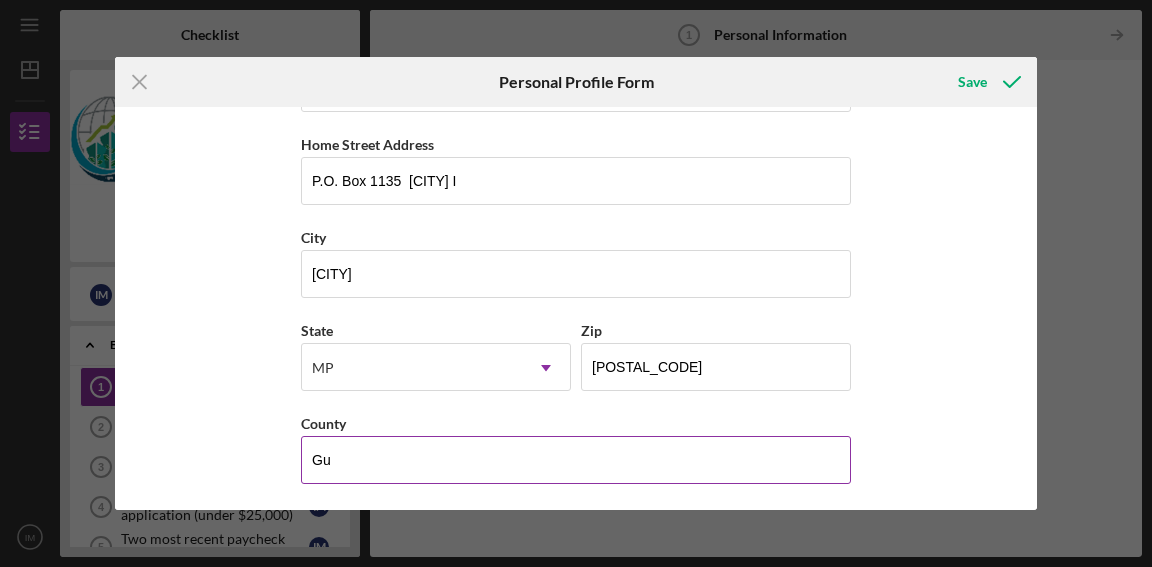 type on "G" 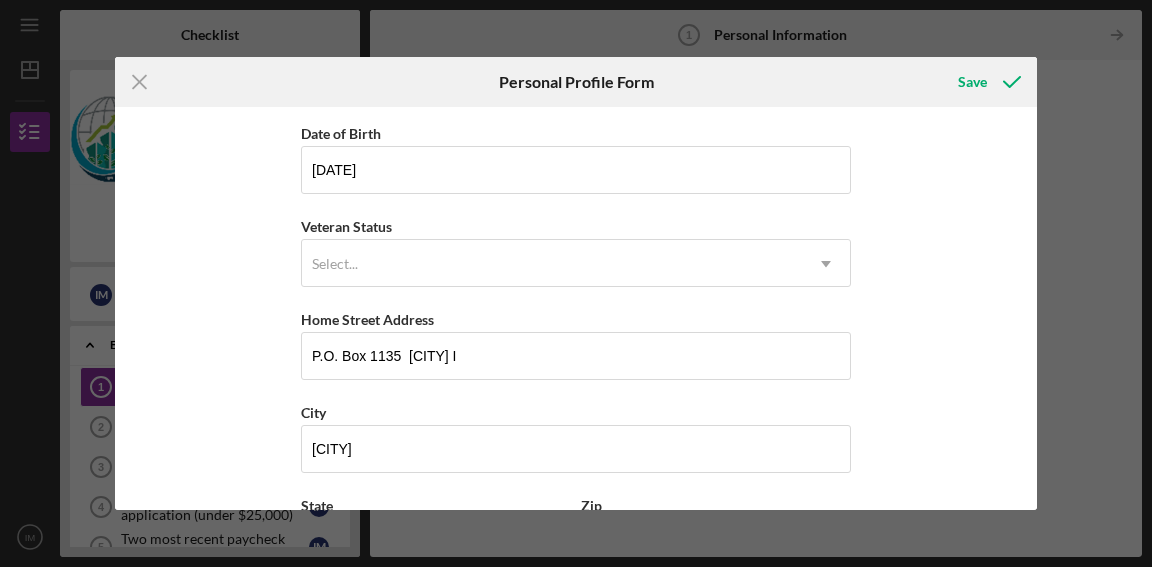scroll, scrollTop: 158, scrollLeft: 0, axis: vertical 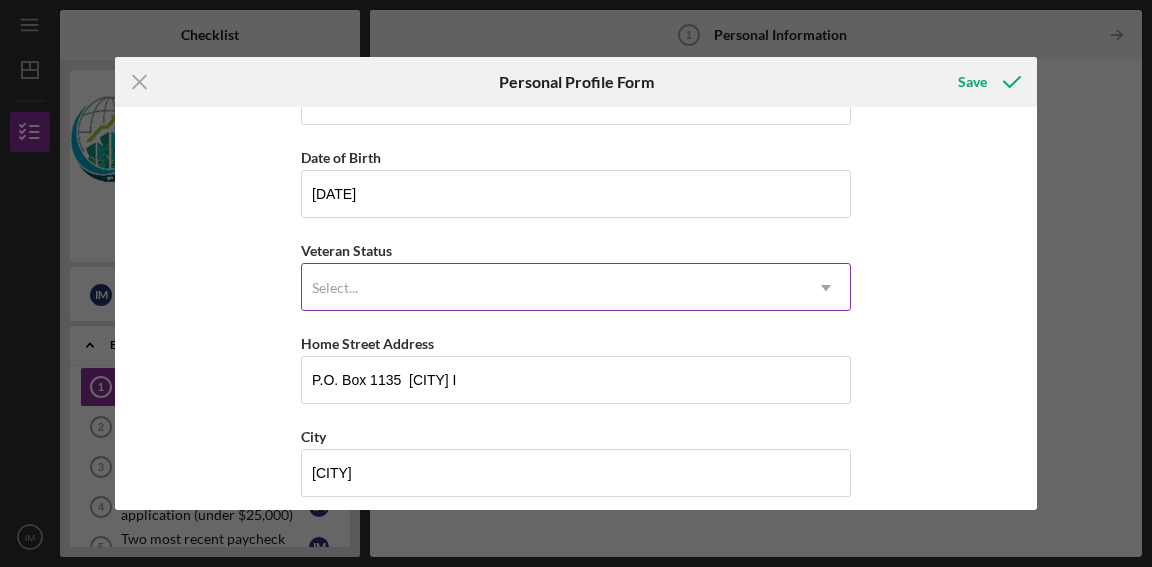 type on "[CITY]" 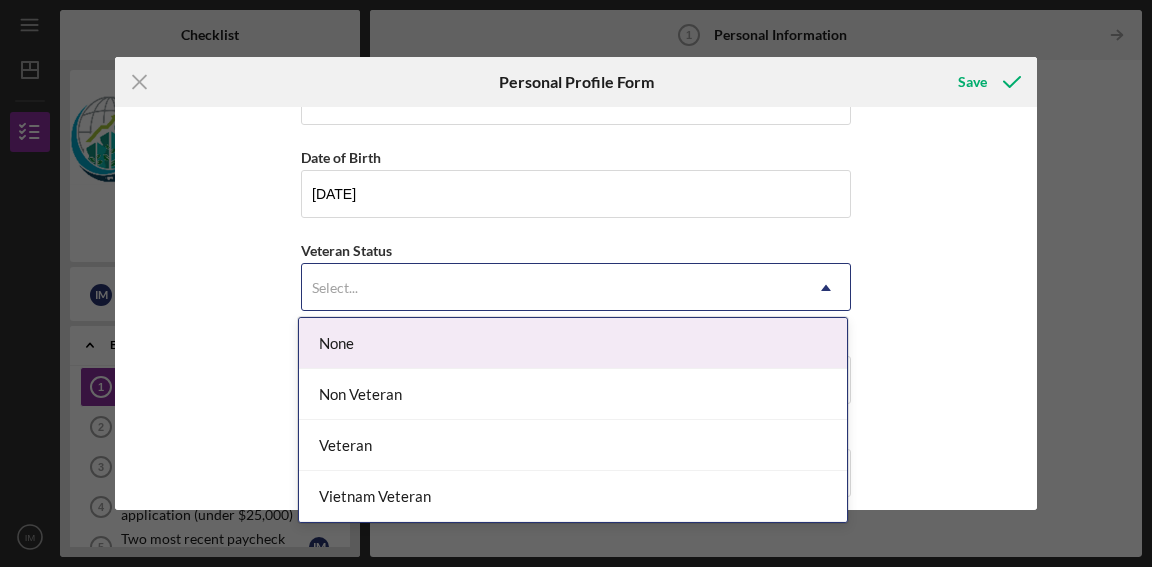 click on "Icon/Dropdown Arrow" 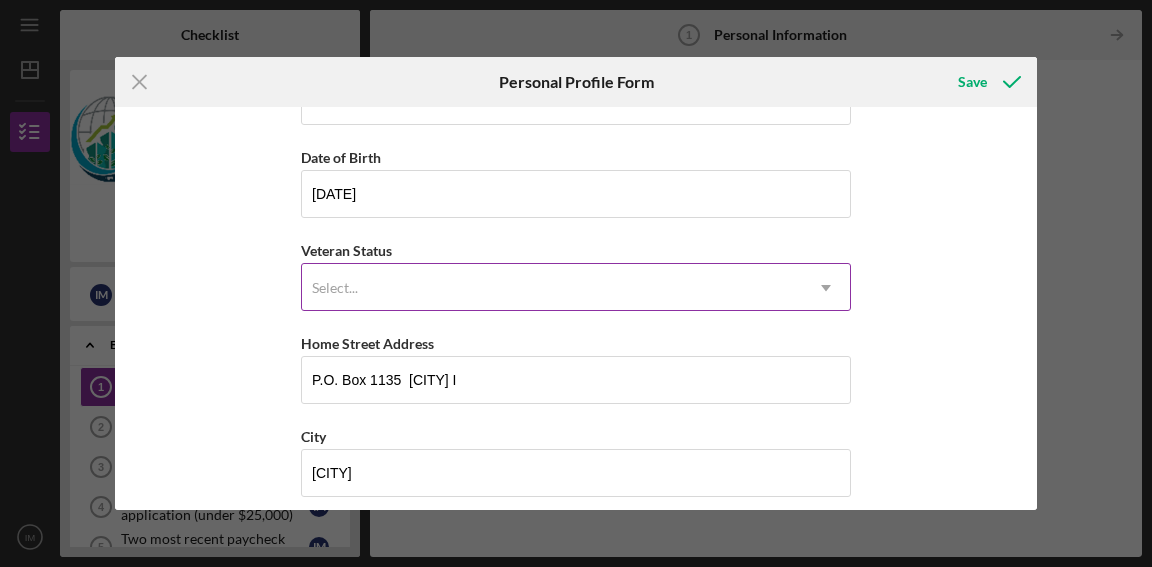 click 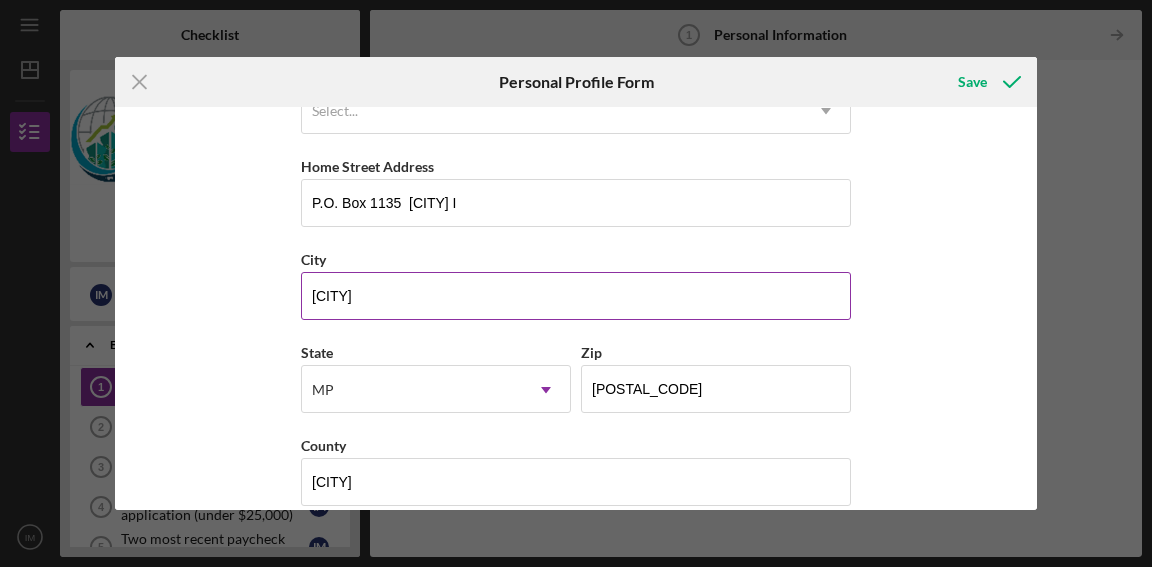 scroll, scrollTop: 357, scrollLeft: 0, axis: vertical 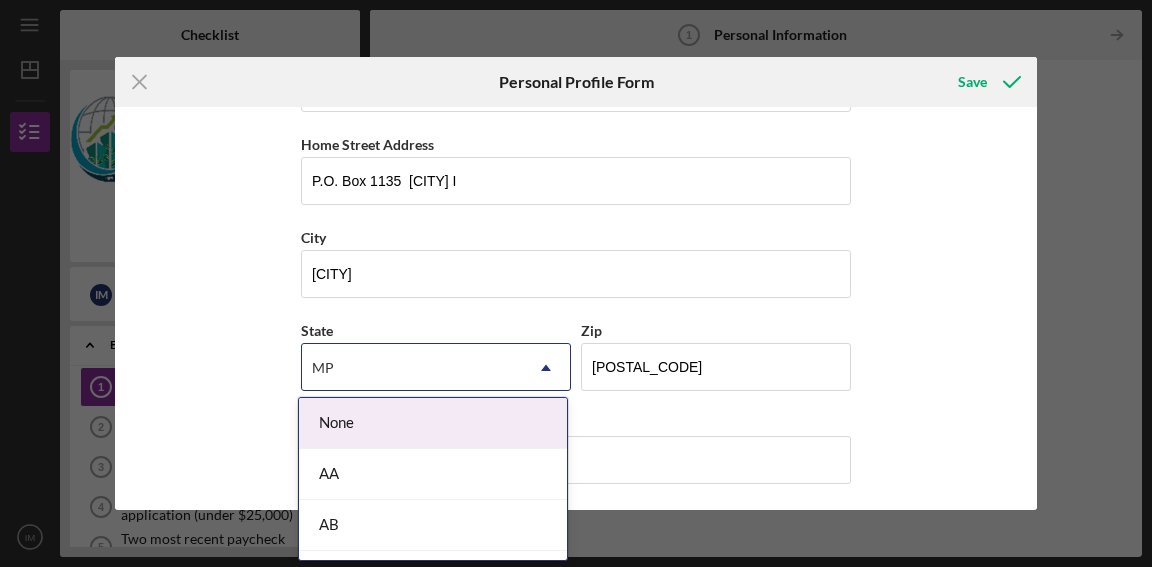 click on "Icon/Dropdown Arrow" 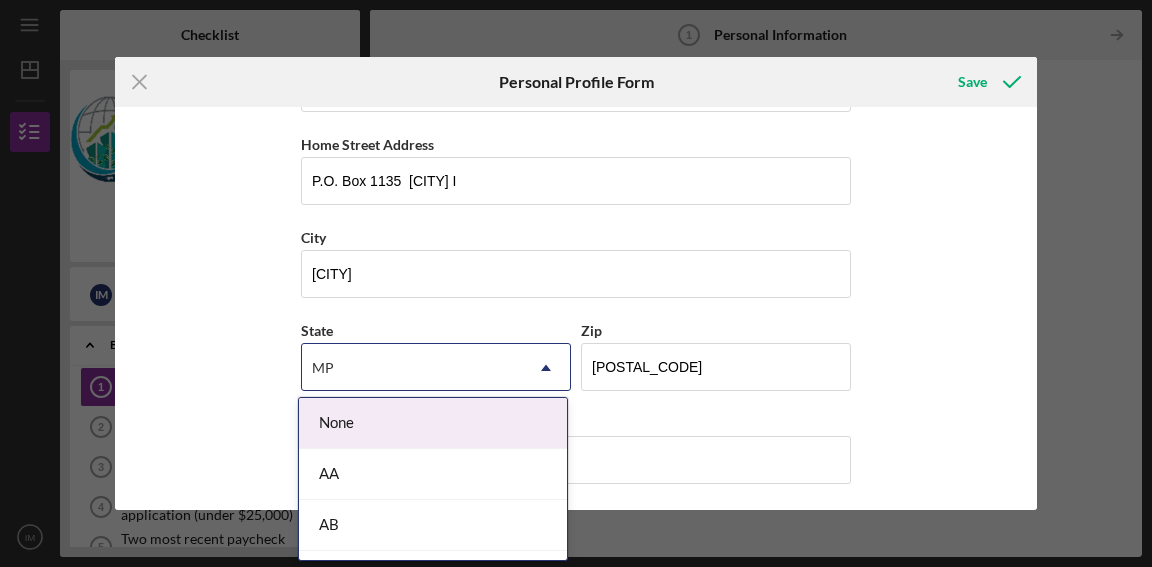 click 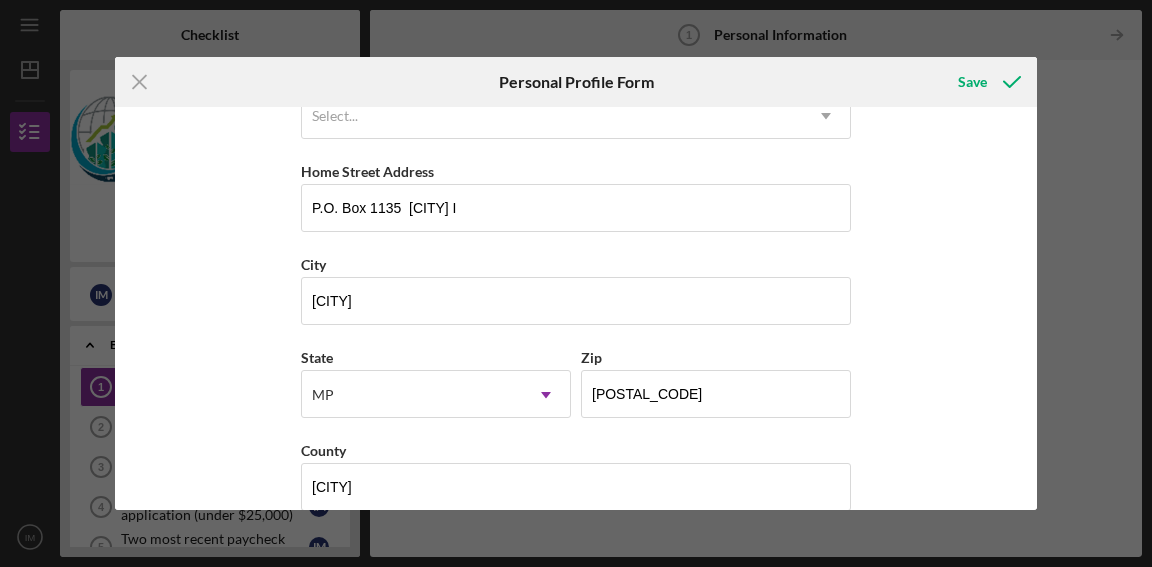 scroll, scrollTop: 357, scrollLeft: 0, axis: vertical 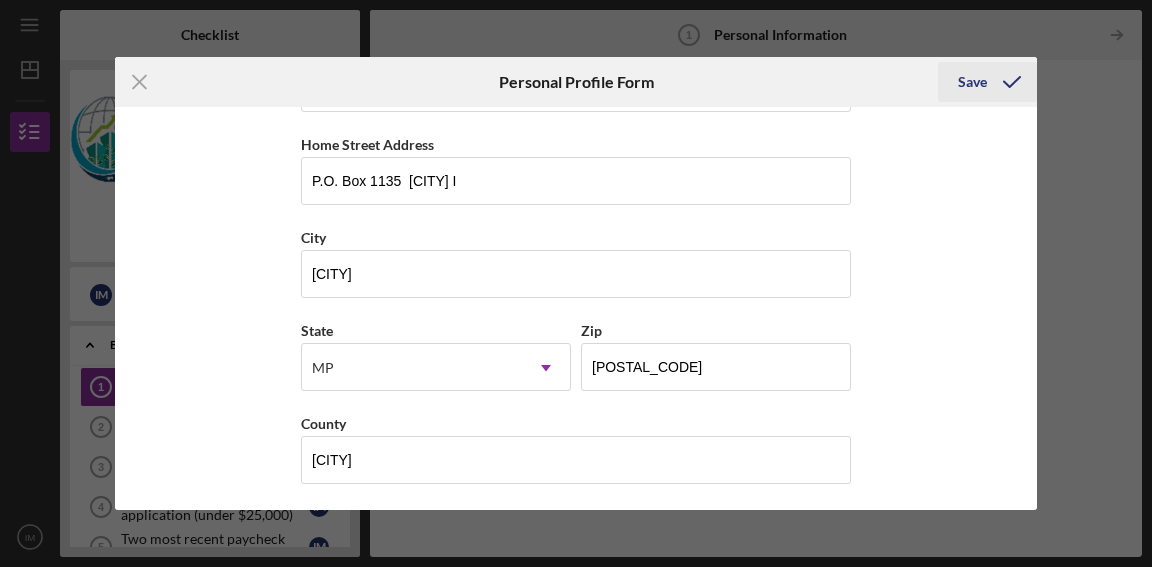 click on "Save" at bounding box center [972, 82] 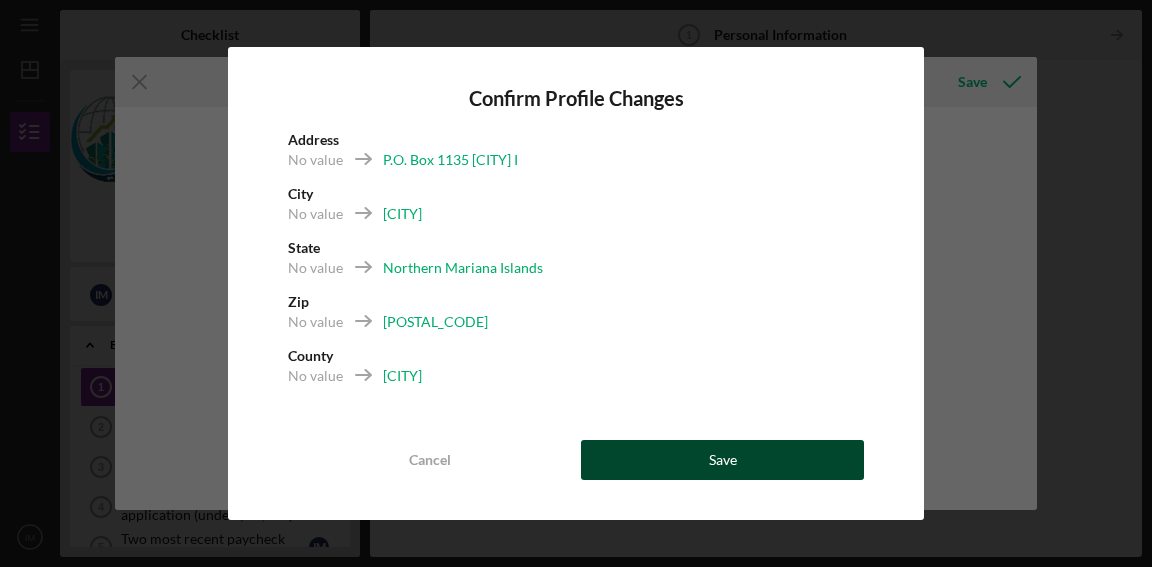click on "Save" at bounding box center (722, 460) 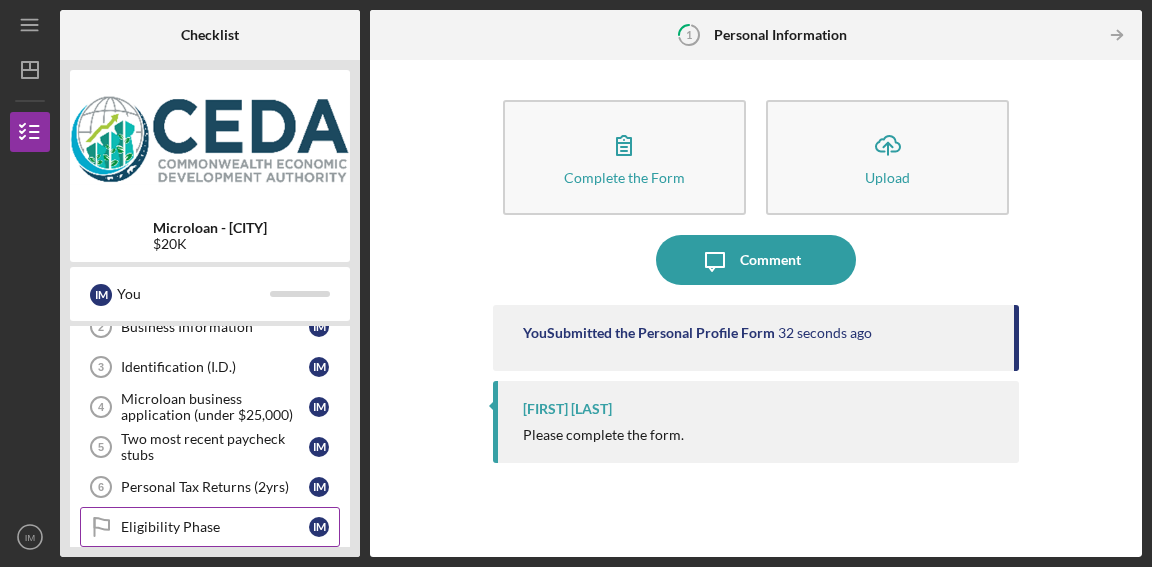 scroll, scrollTop: 0, scrollLeft: 0, axis: both 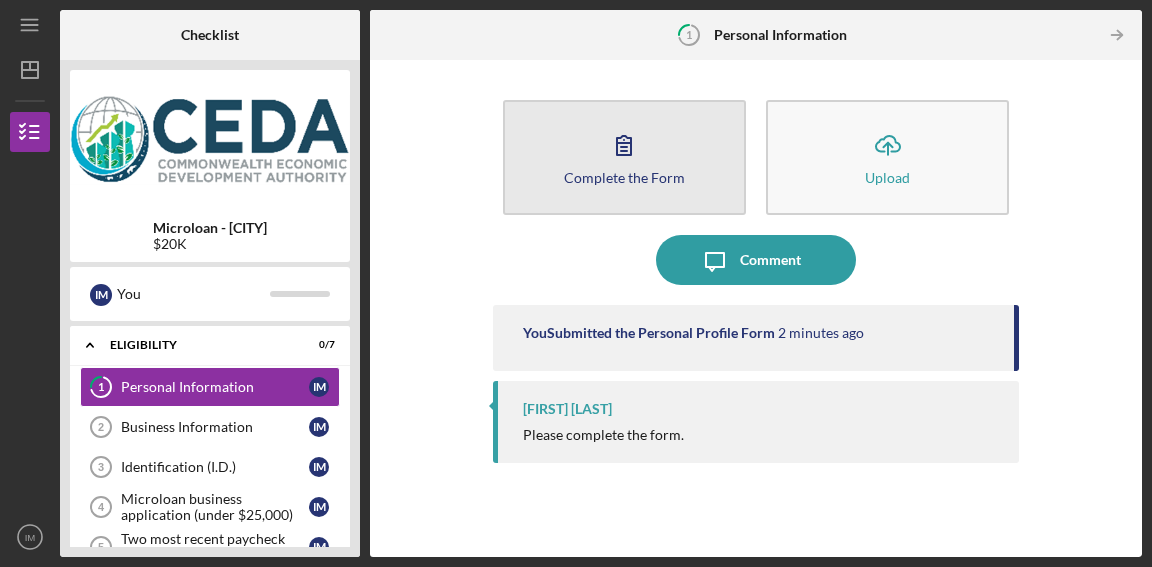 click on "Complete the Form" at bounding box center (624, 177) 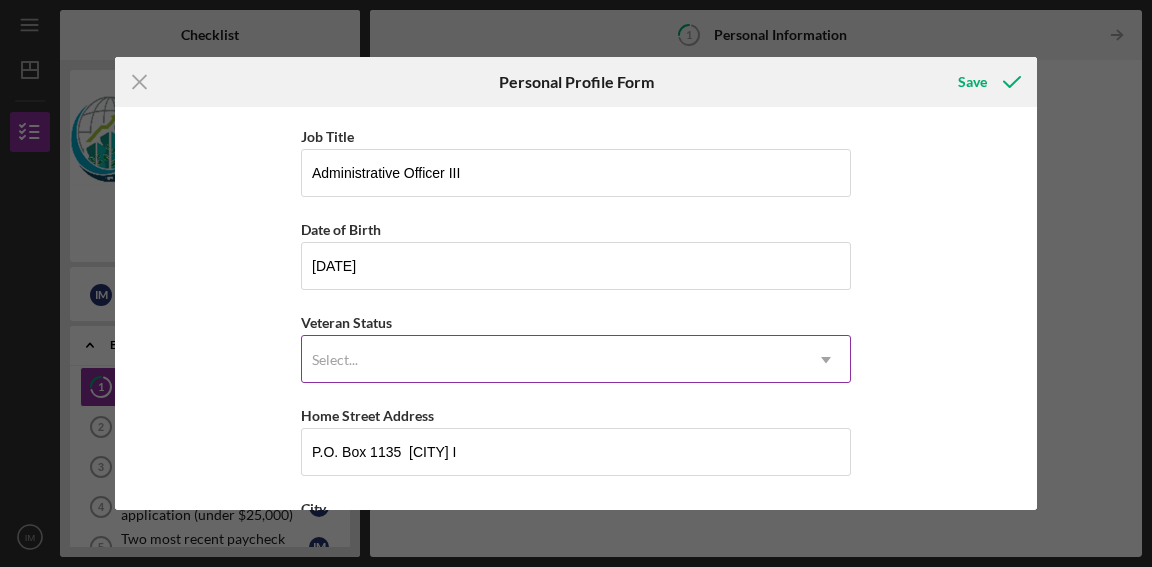scroll, scrollTop: 0, scrollLeft: 0, axis: both 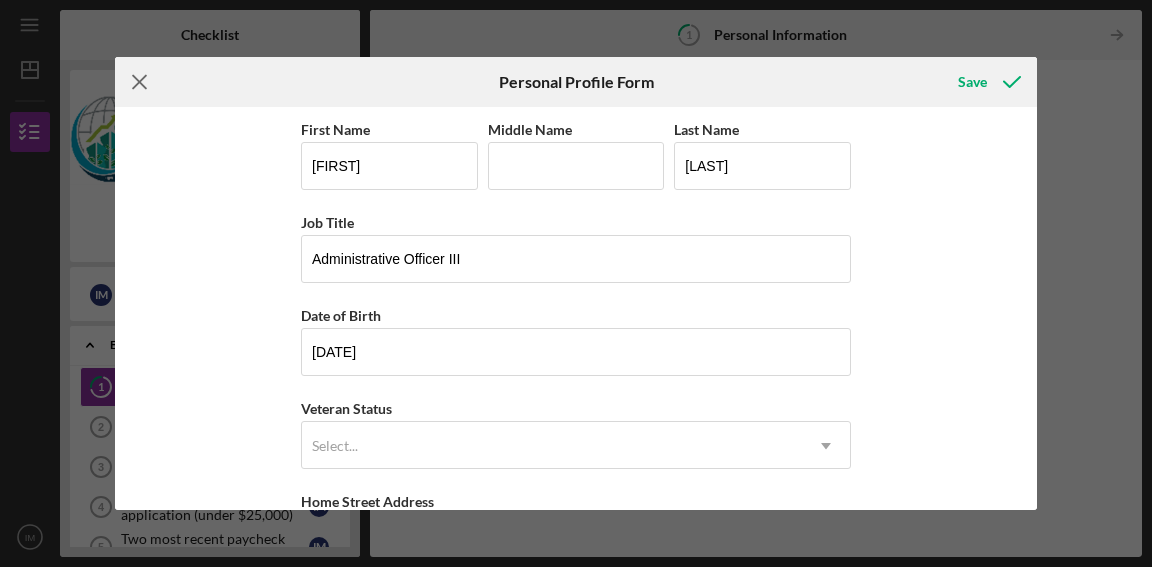 click on "Icon/Menu Close" 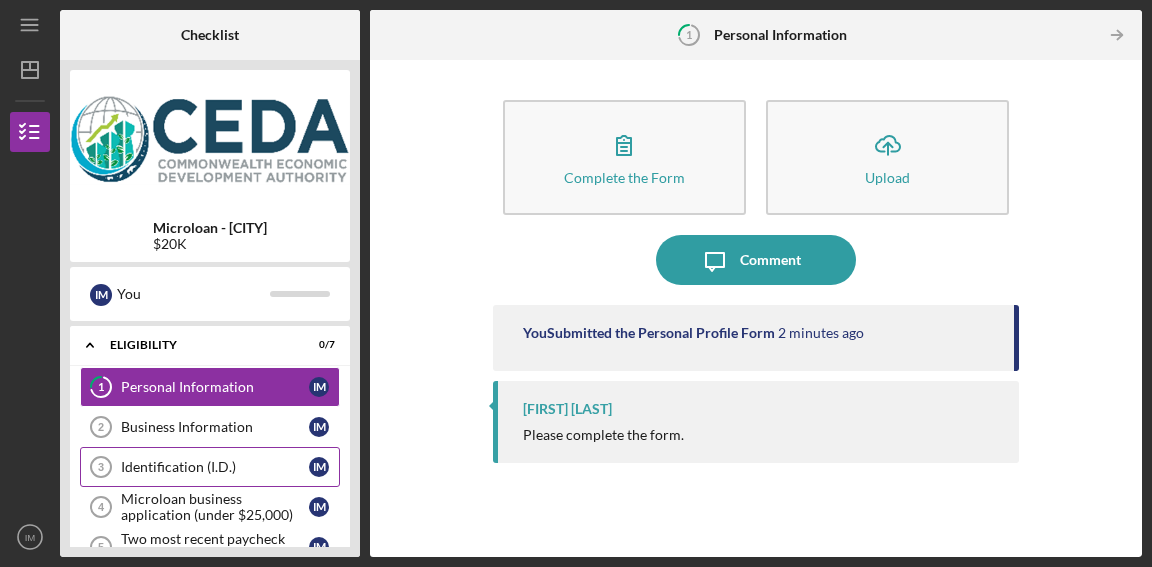 click on "Identification (I.D.)" at bounding box center [215, 467] 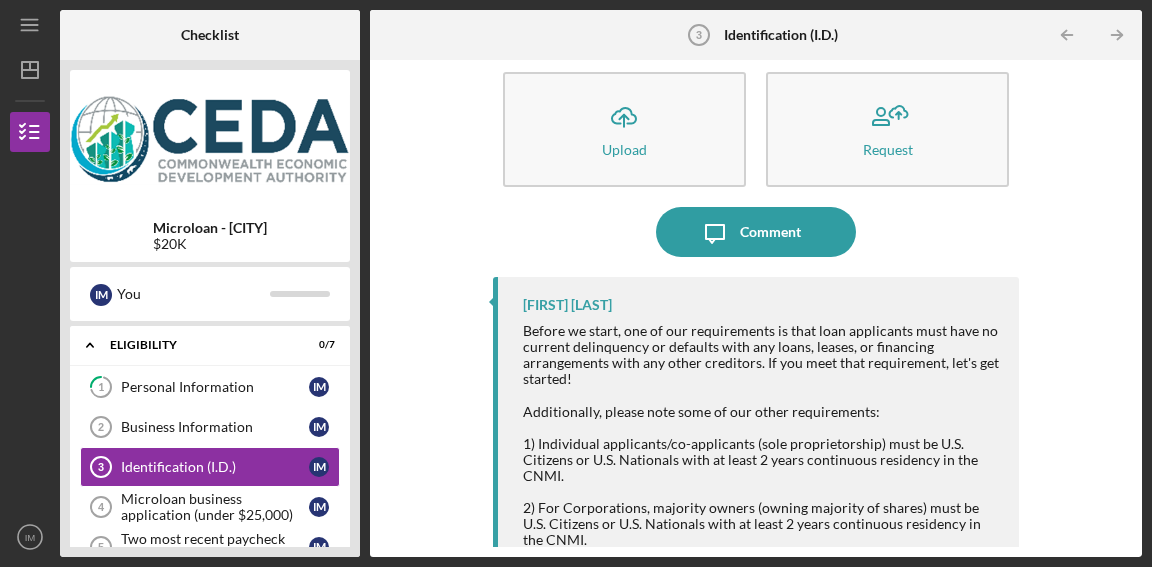 scroll, scrollTop: 0, scrollLeft: 0, axis: both 